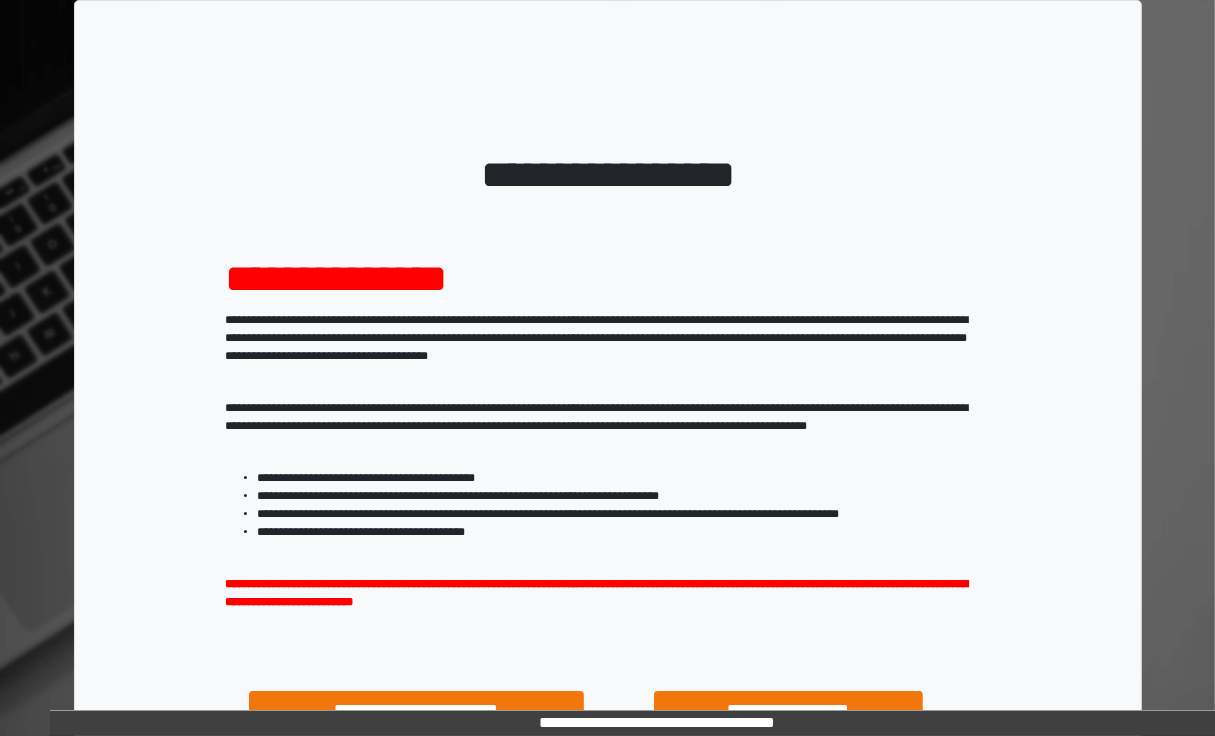 scroll, scrollTop: 0, scrollLeft: 0, axis: both 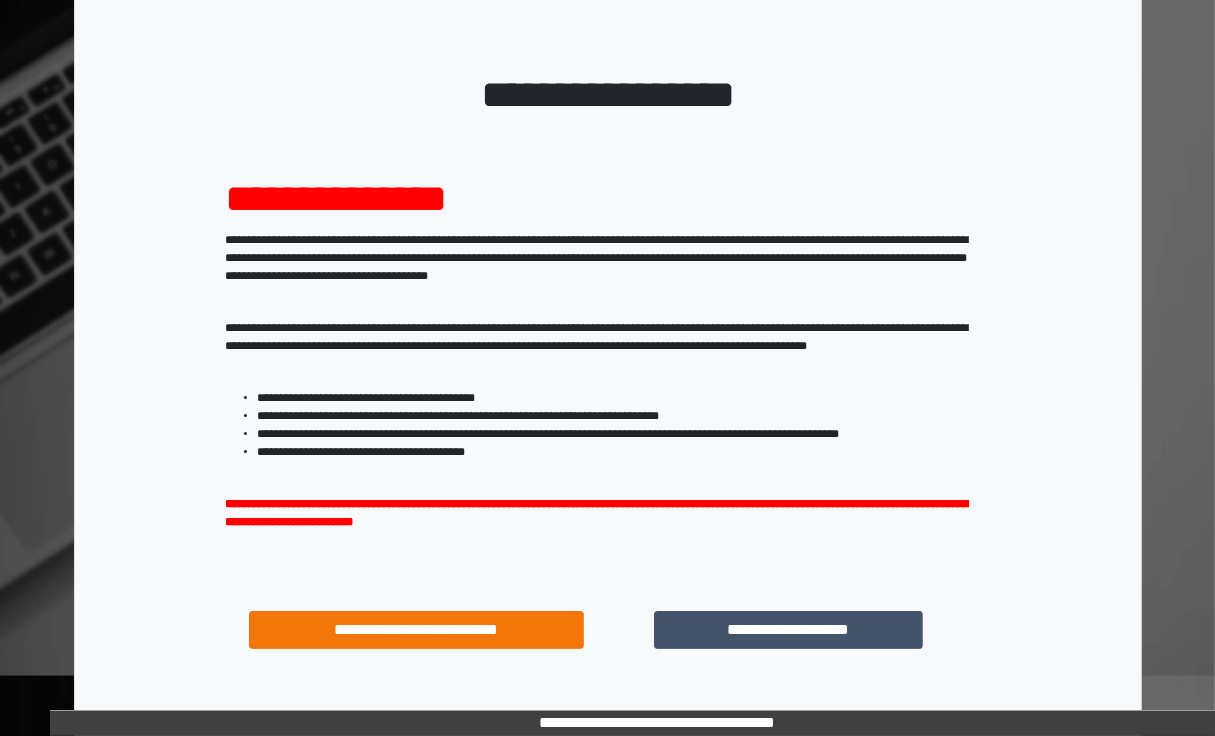 click on "**********" at bounding box center [608, 376] 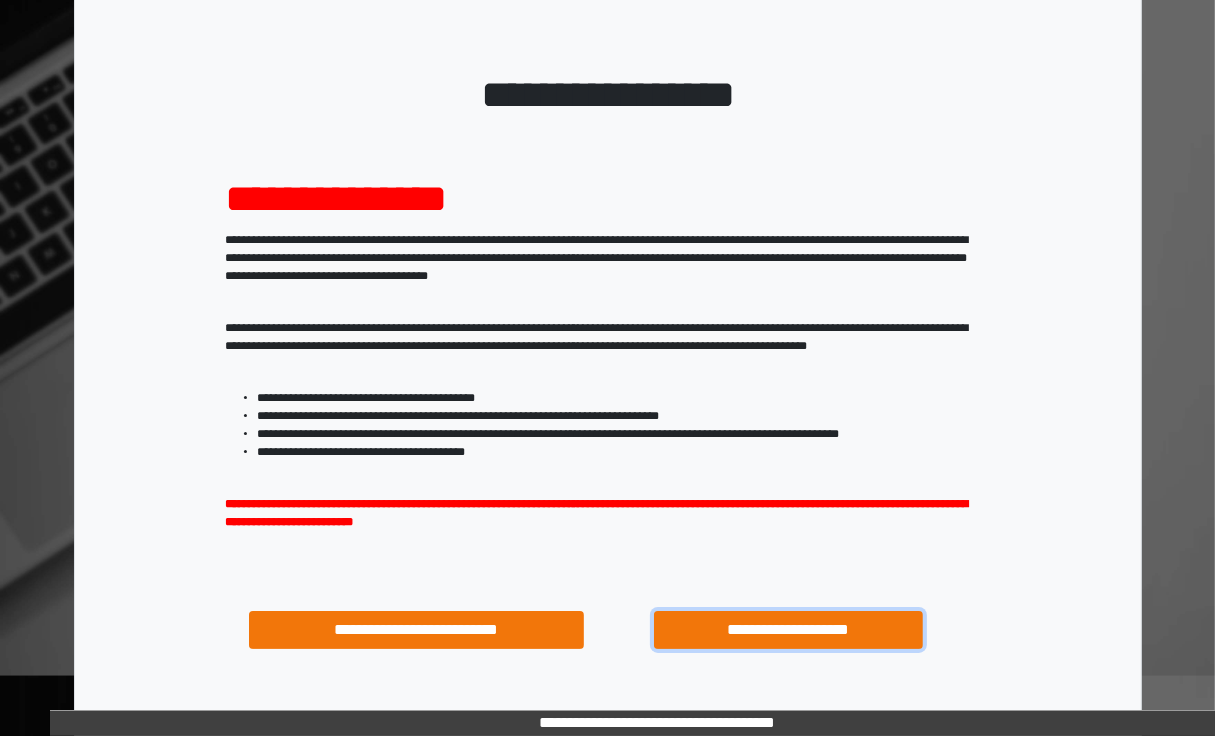click on "**********" at bounding box center (788, 630) 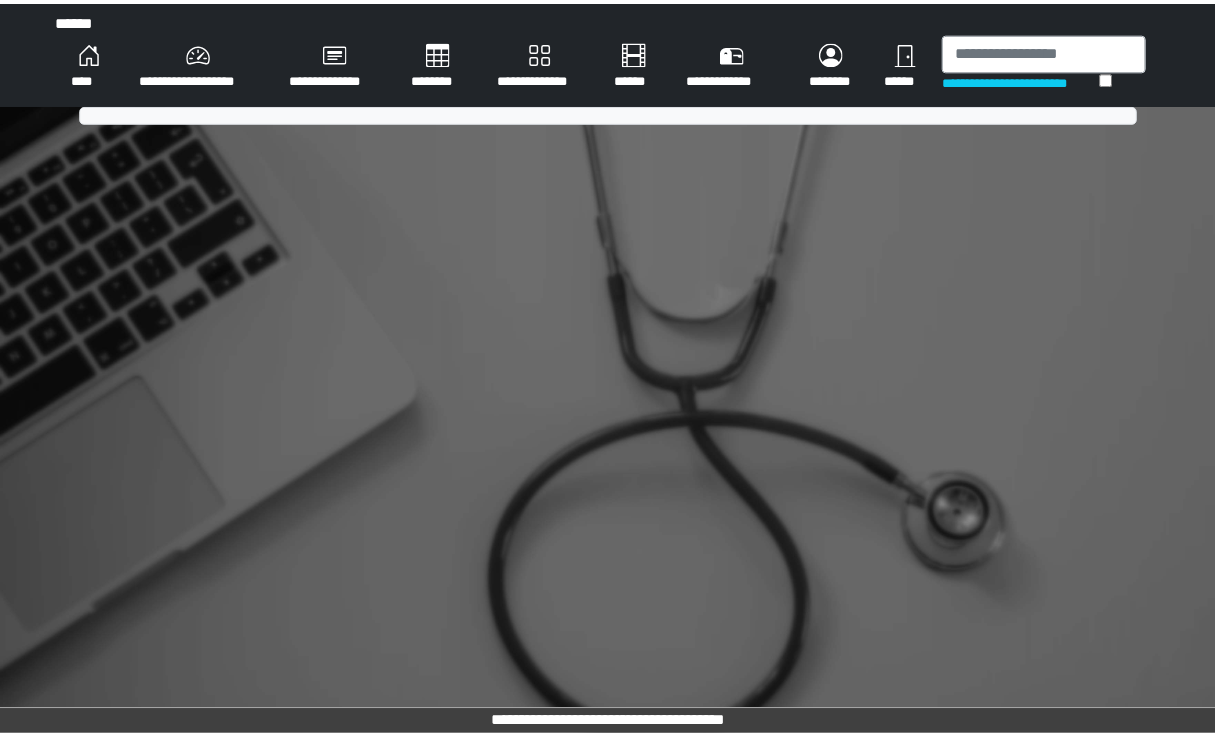 scroll, scrollTop: 0, scrollLeft: 0, axis: both 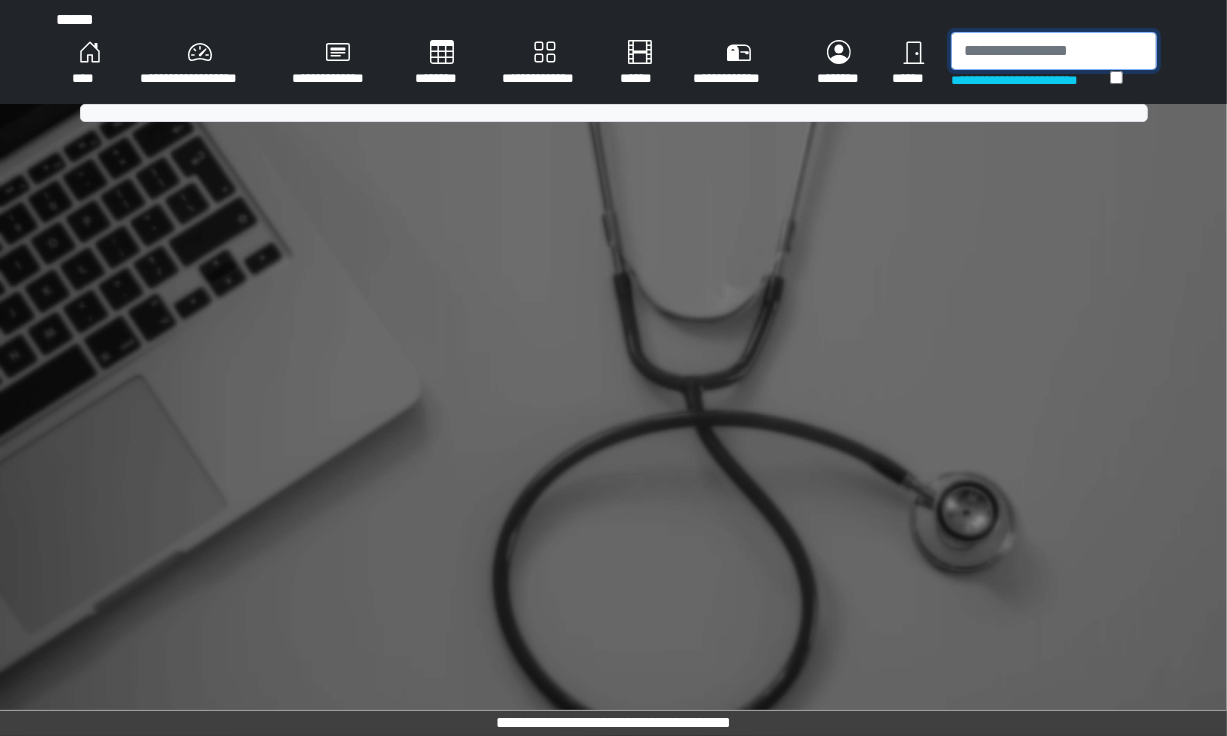 click at bounding box center (1054, 51) 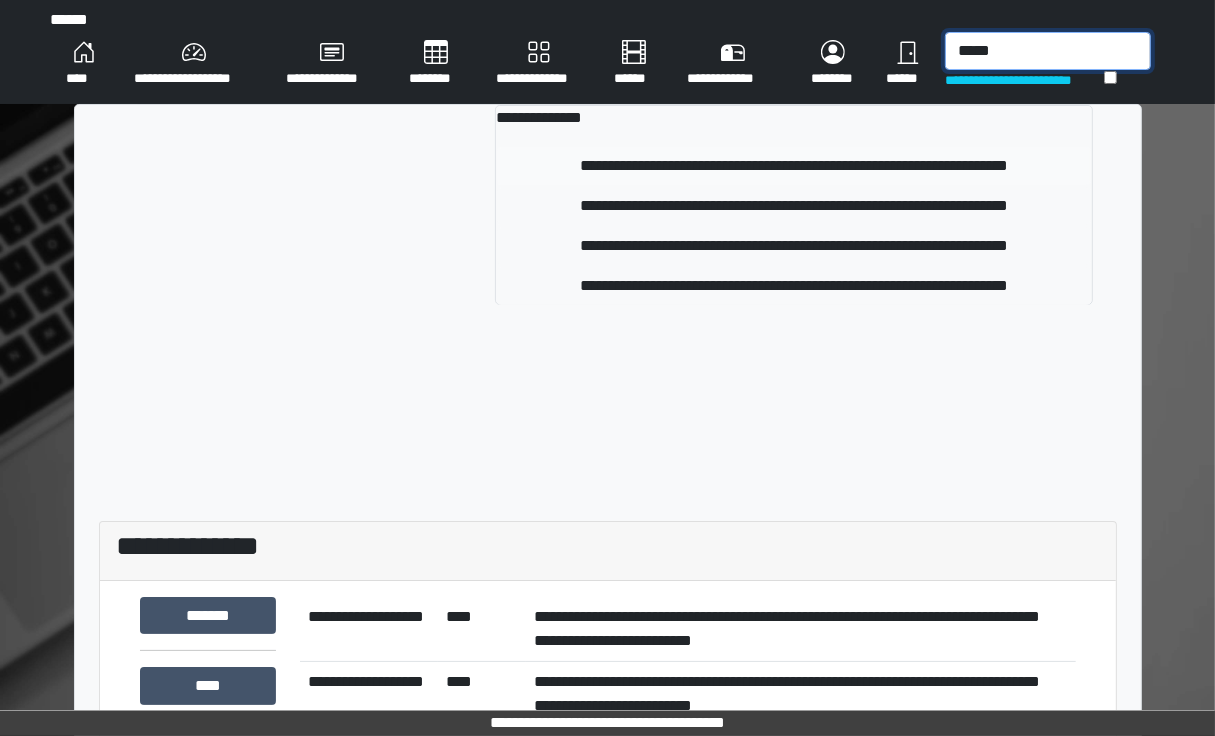 type on "*****" 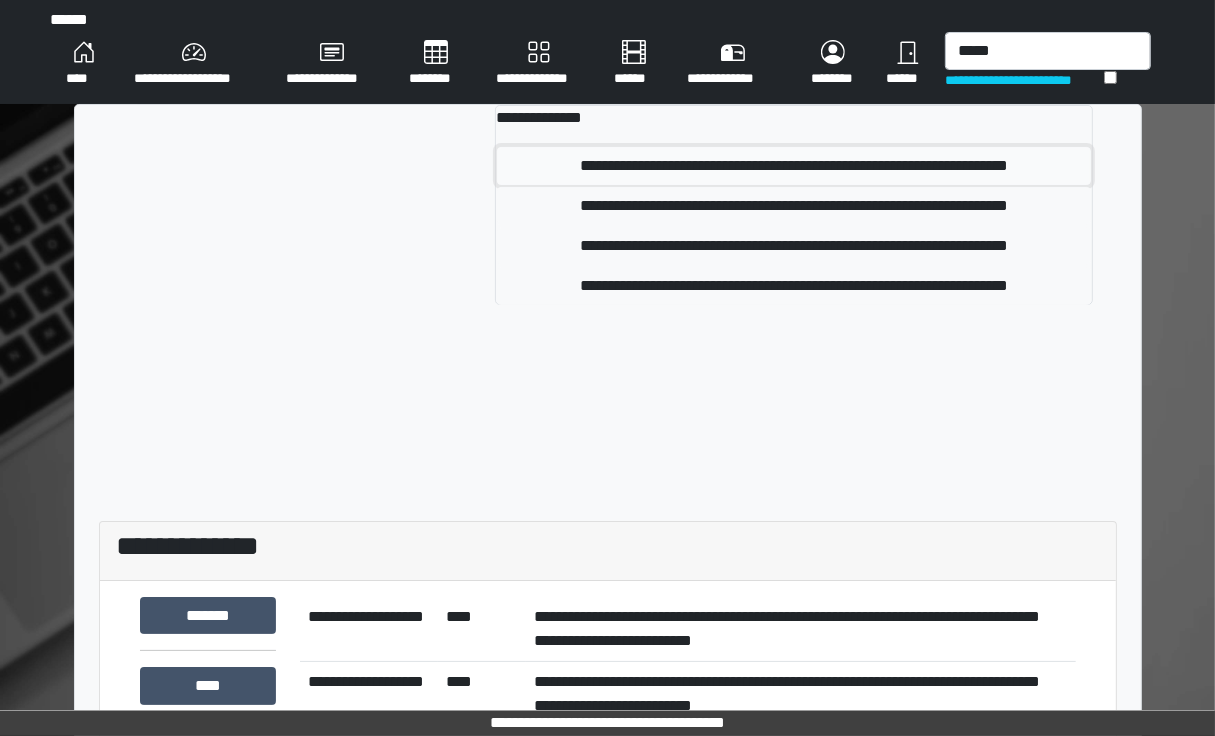 click on "**********" at bounding box center [794, 166] 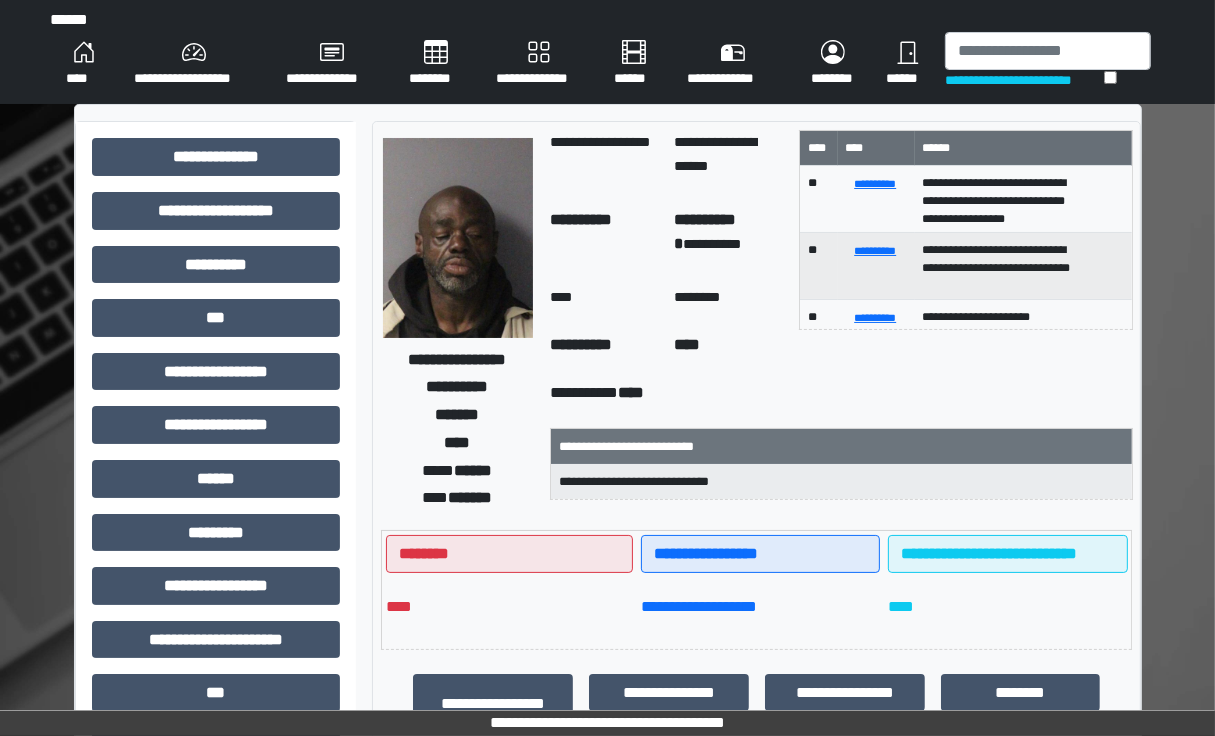 scroll, scrollTop: 4, scrollLeft: 0, axis: vertical 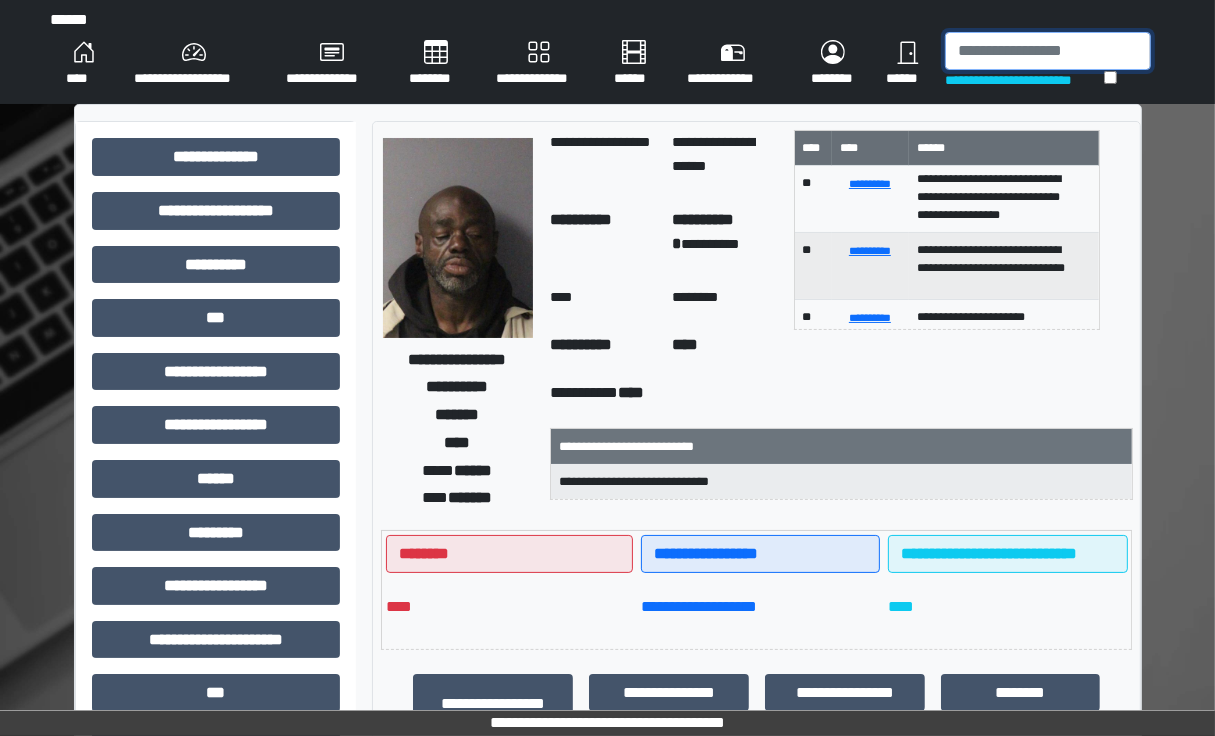 click at bounding box center [1048, 51] 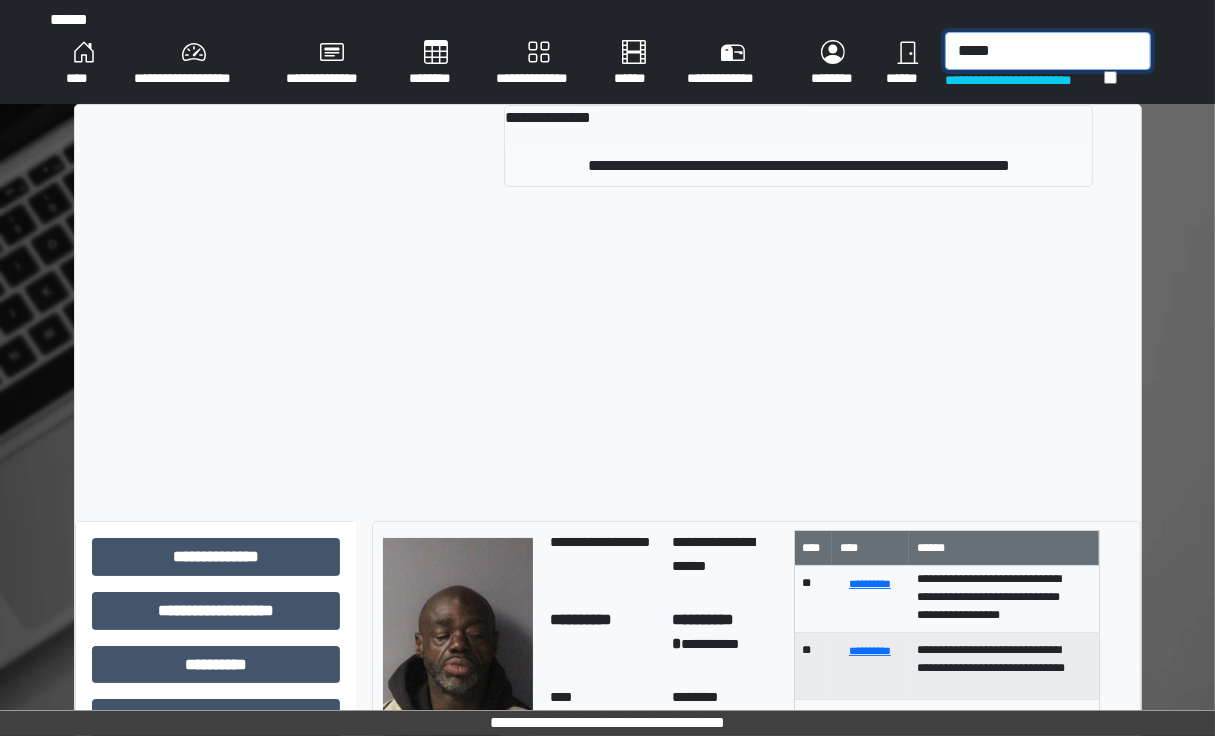 type on "*****" 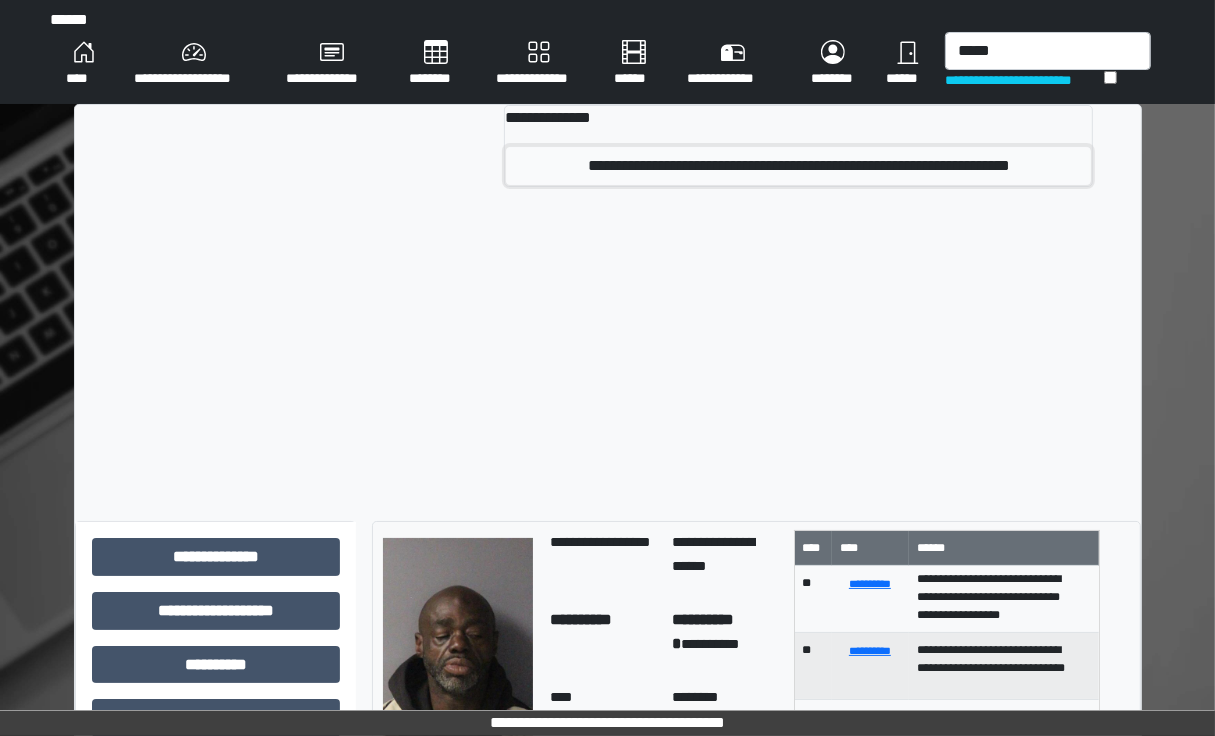 click on "**********" at bounding box center [798, 166] 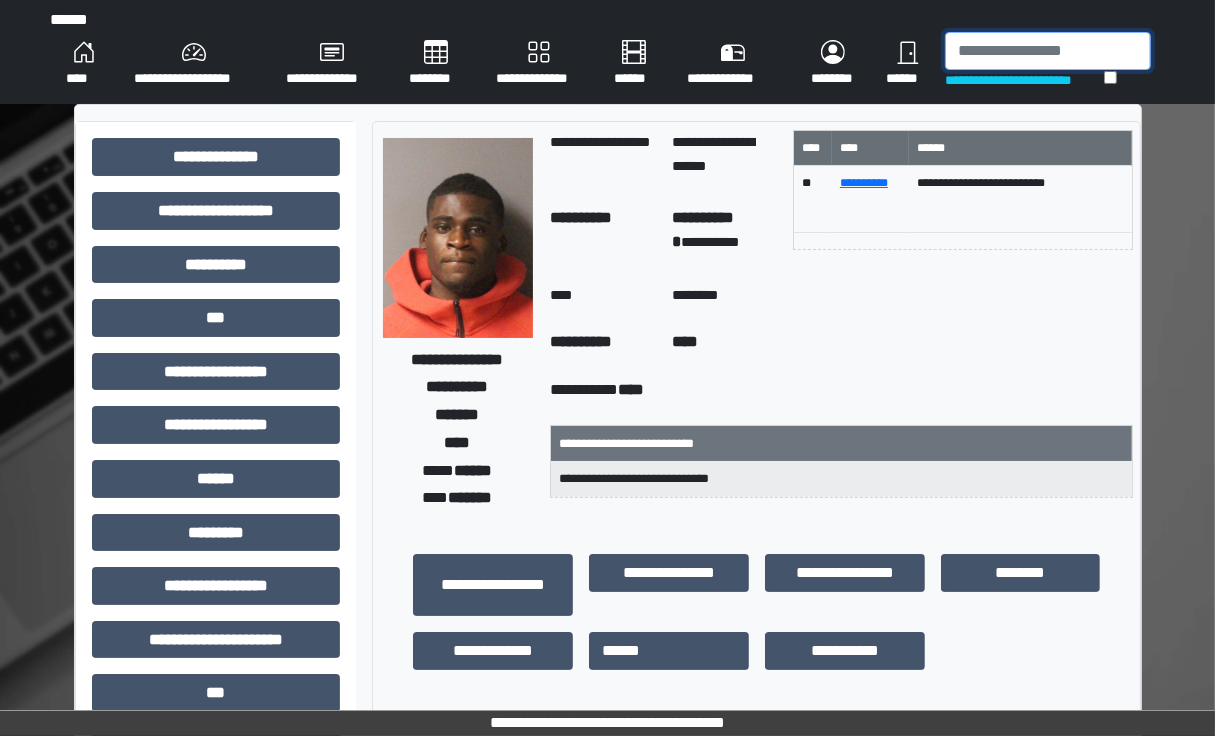 click at bounding box center [1048, 51] 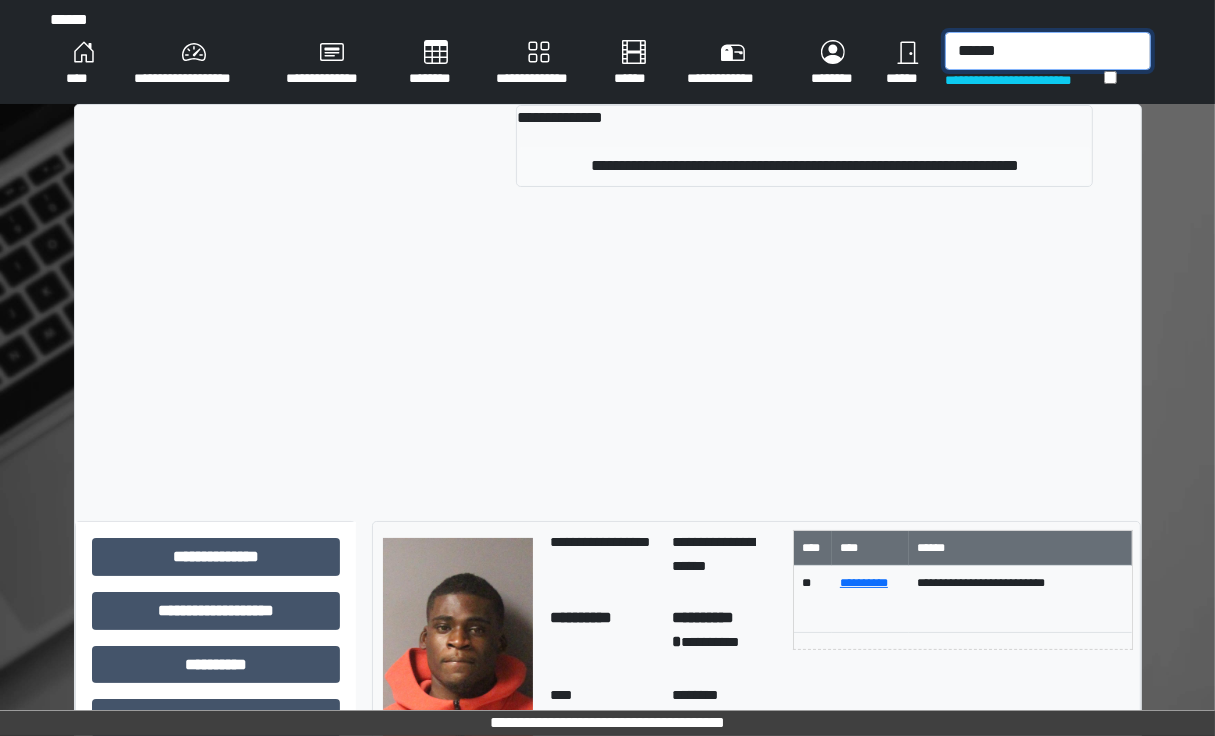 type on "******" 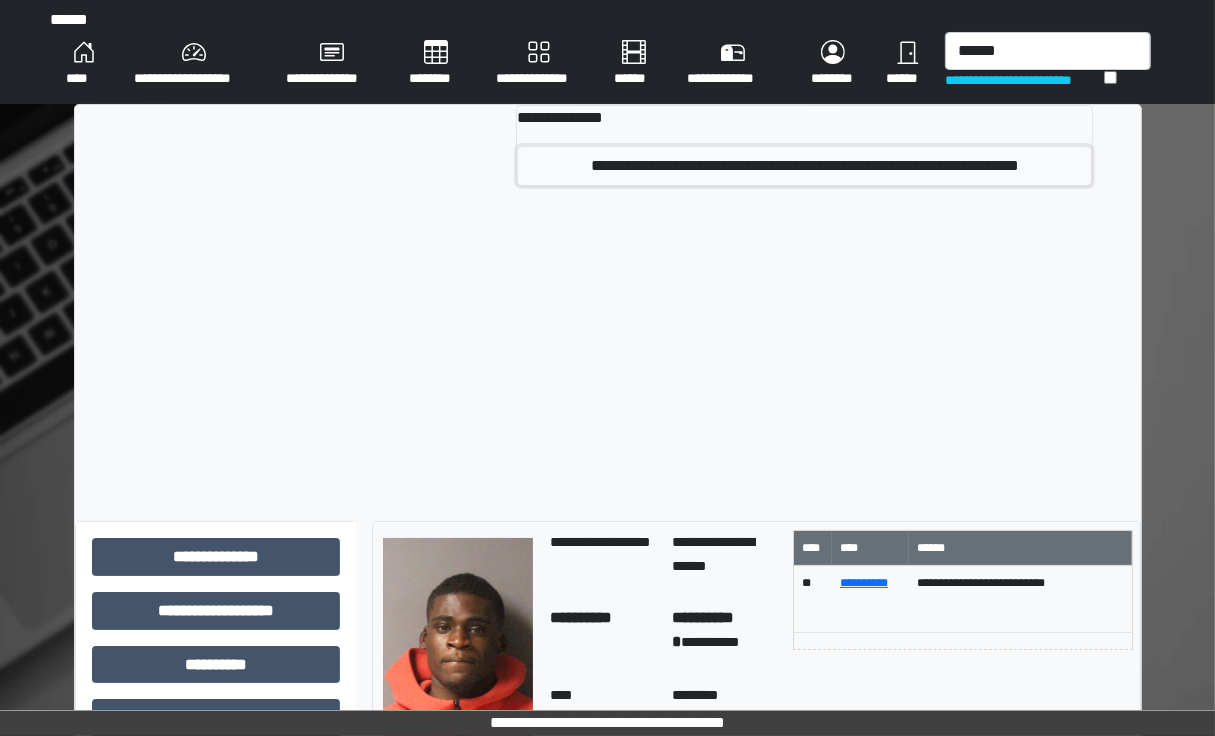 click on "**********" at bounding box center [804, 166] 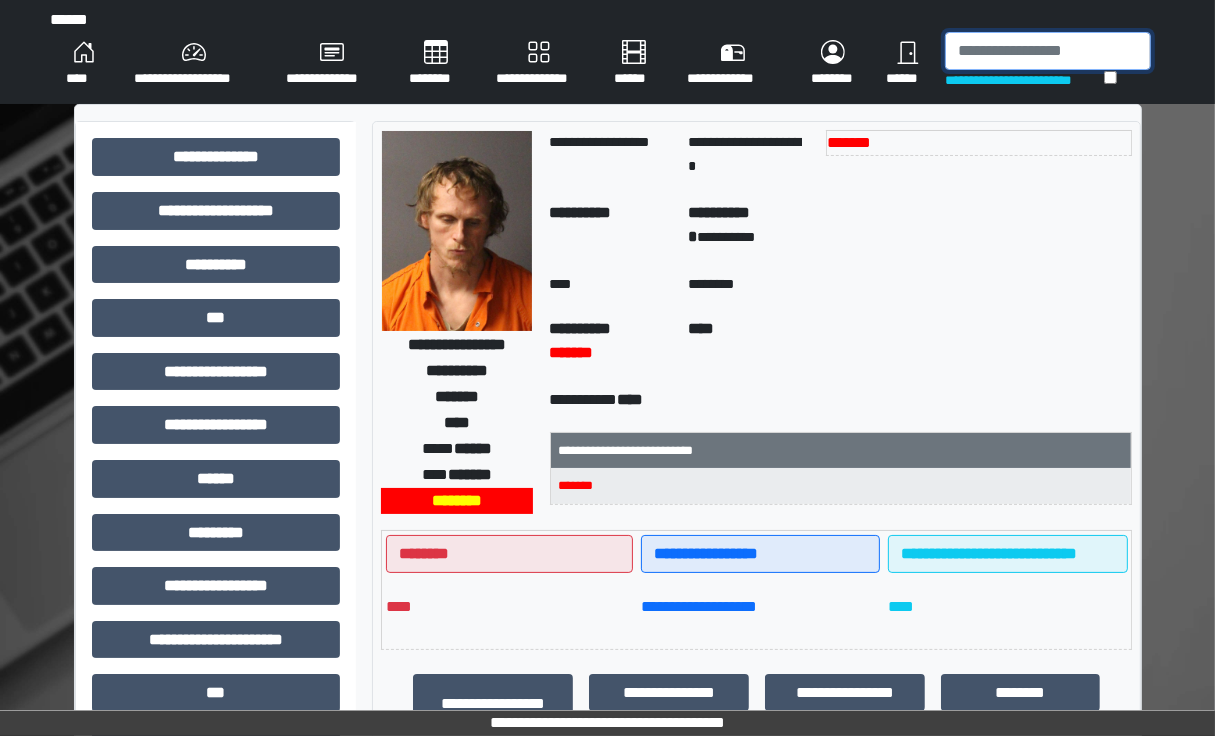 click at bounding box center (1048, 51) 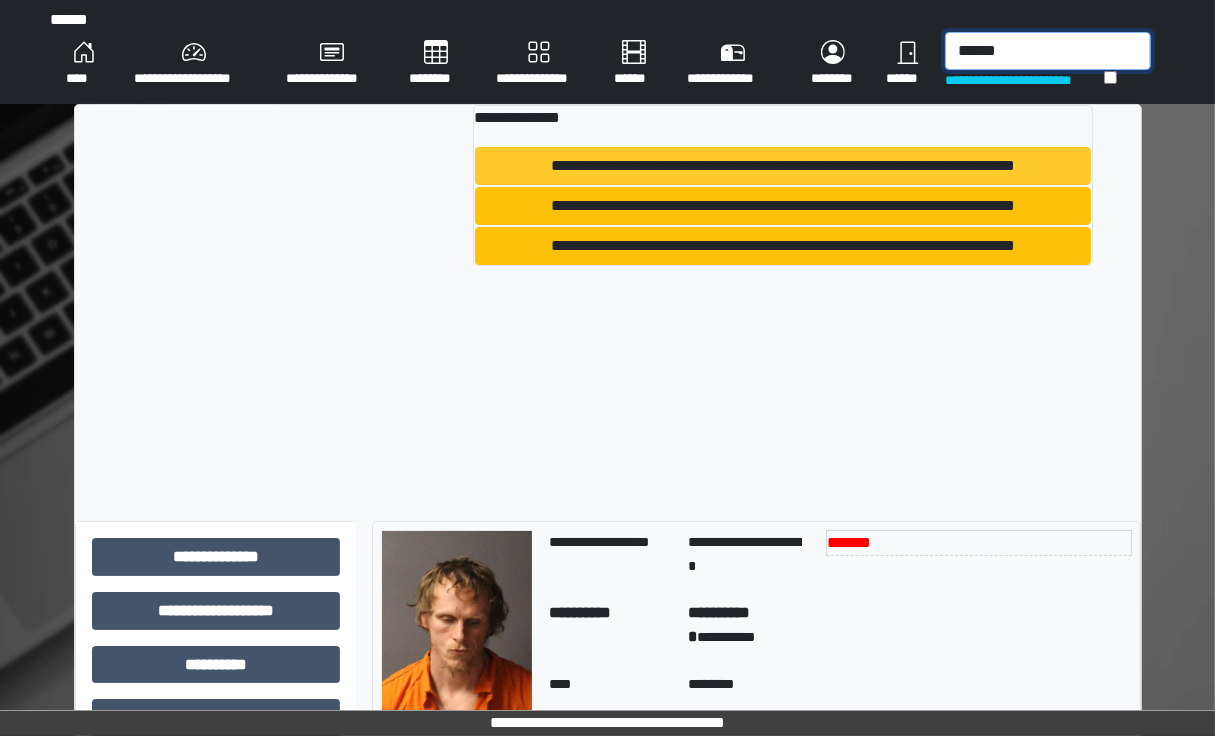 type on "******" 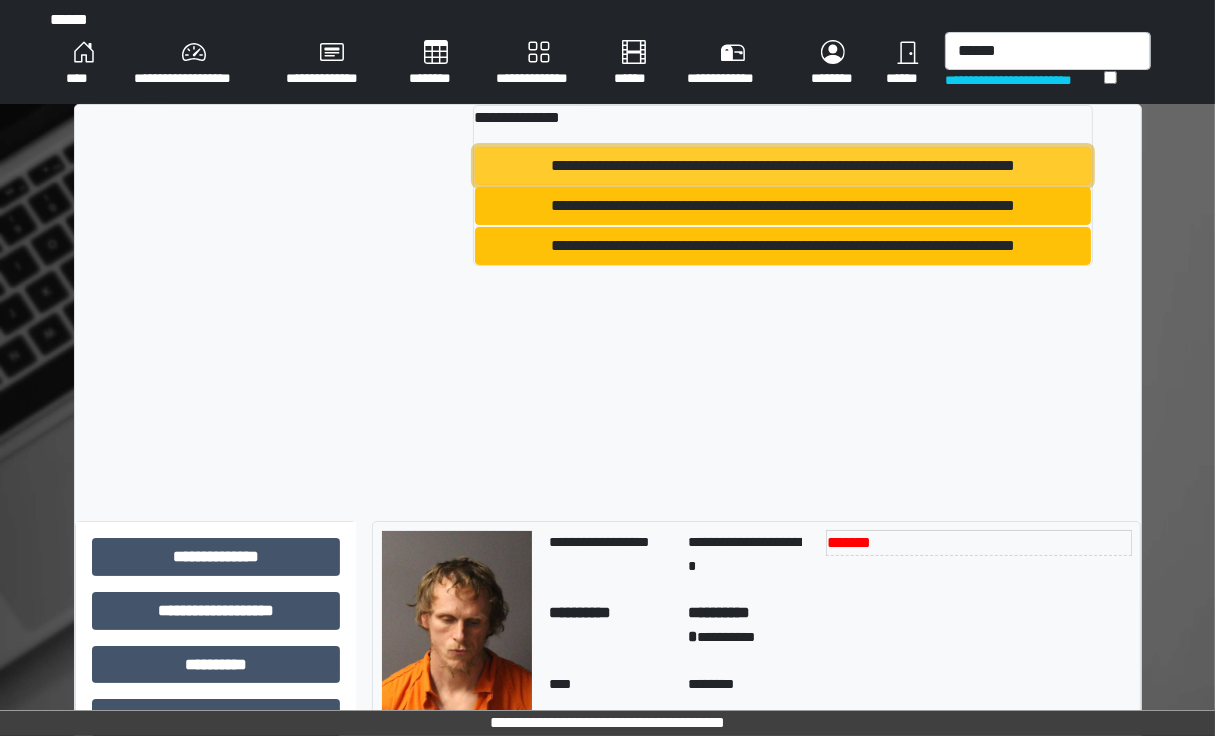 click on "**********" at bounding box center [783, 166] 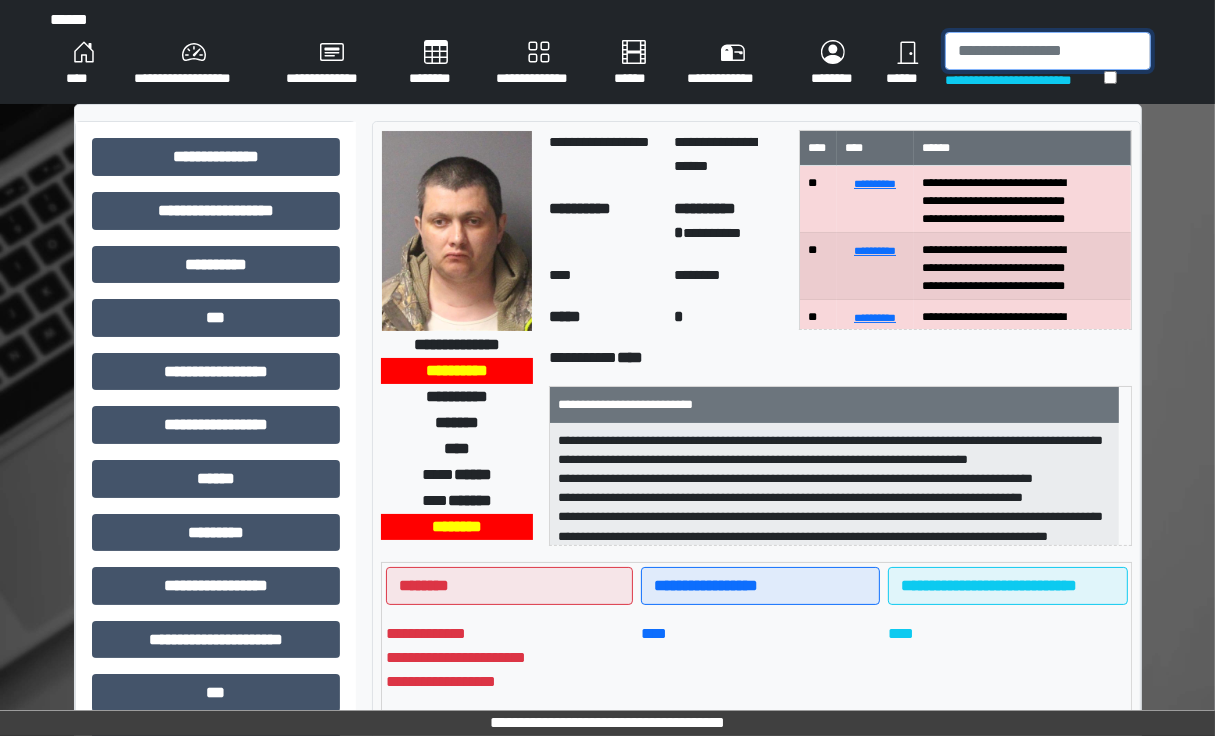 click at bounding box center (1048, 51) 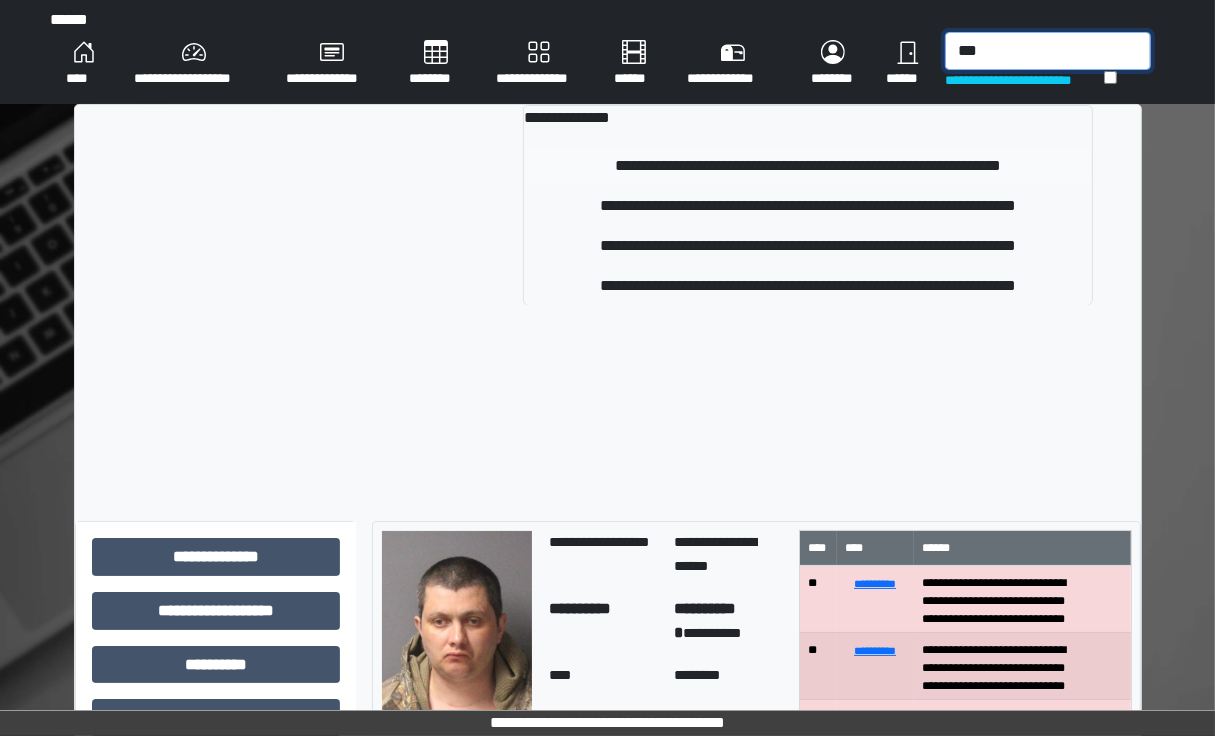type on "***" 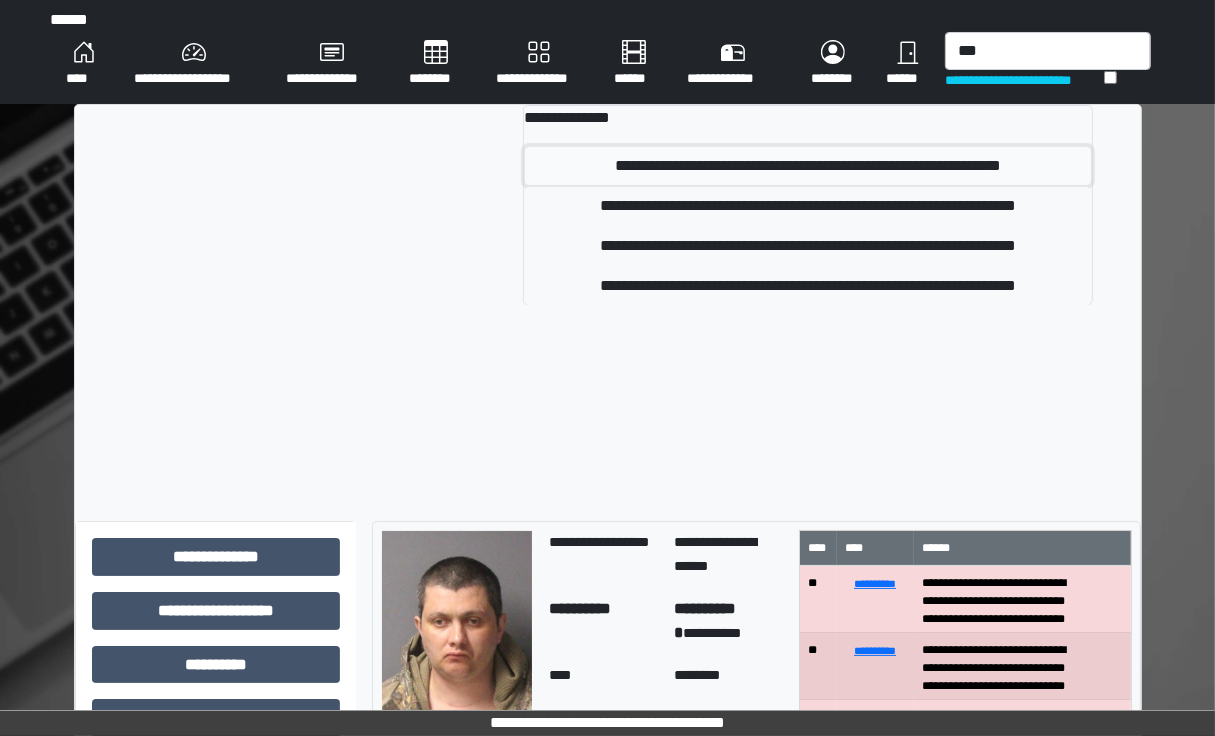click on "**********" at bounding box center [808, 166] 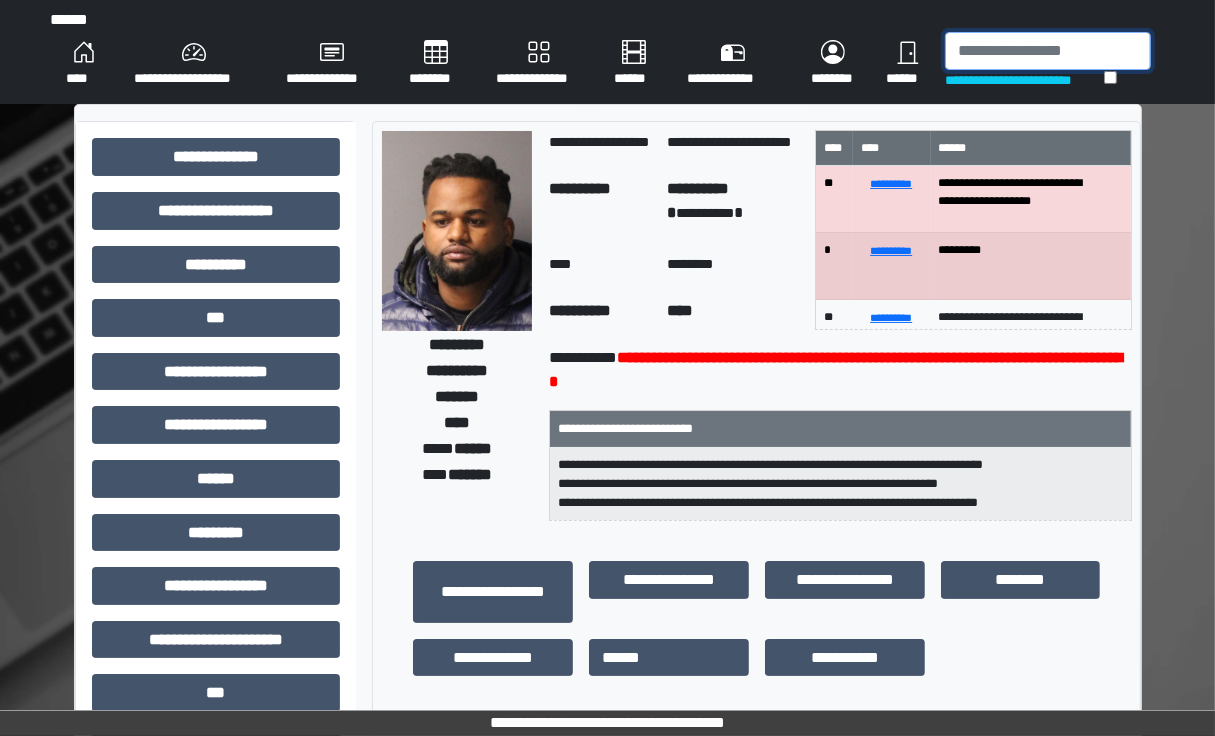 click at bounding box center [1048, 51] 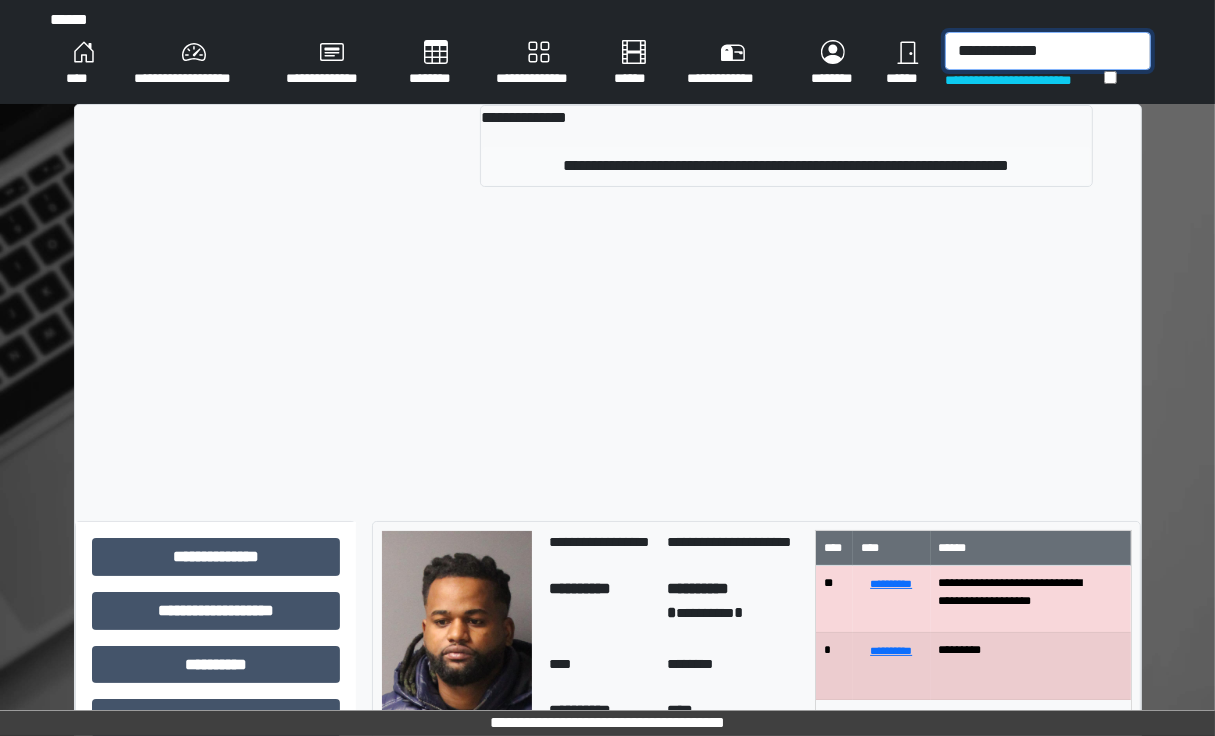 type on "**********" 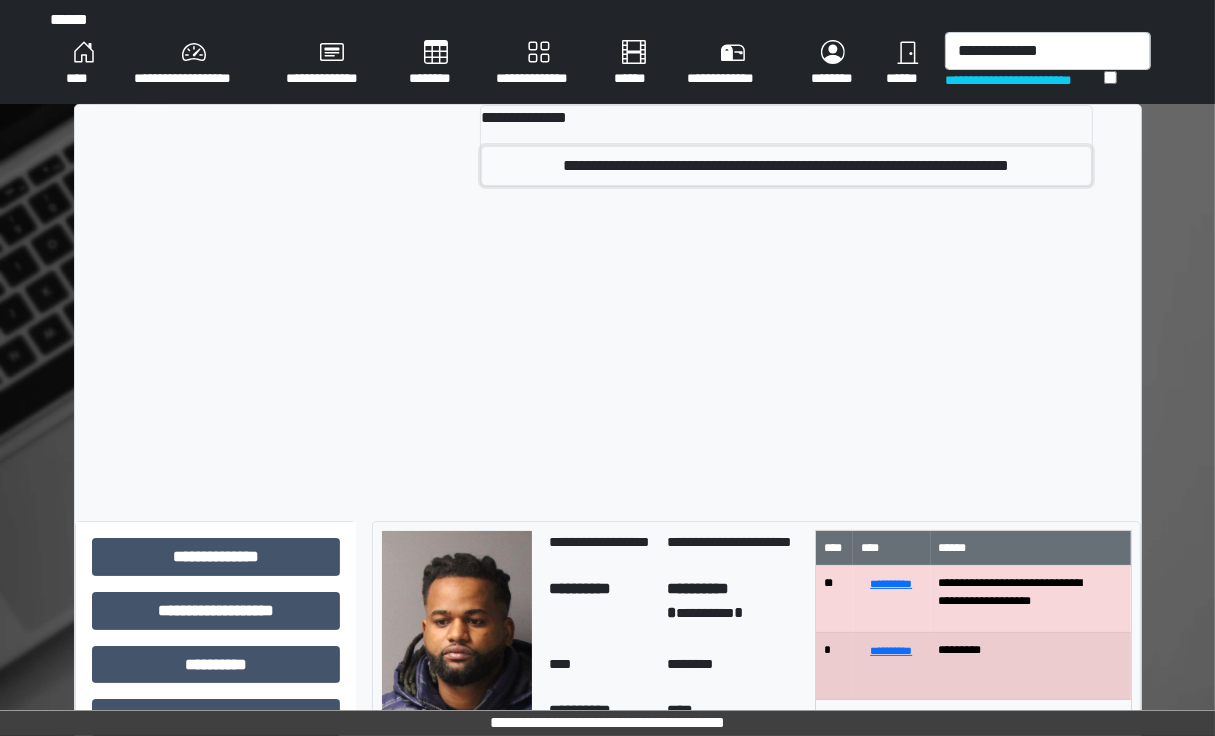 click on "**********" at bounding box center [786, 166] 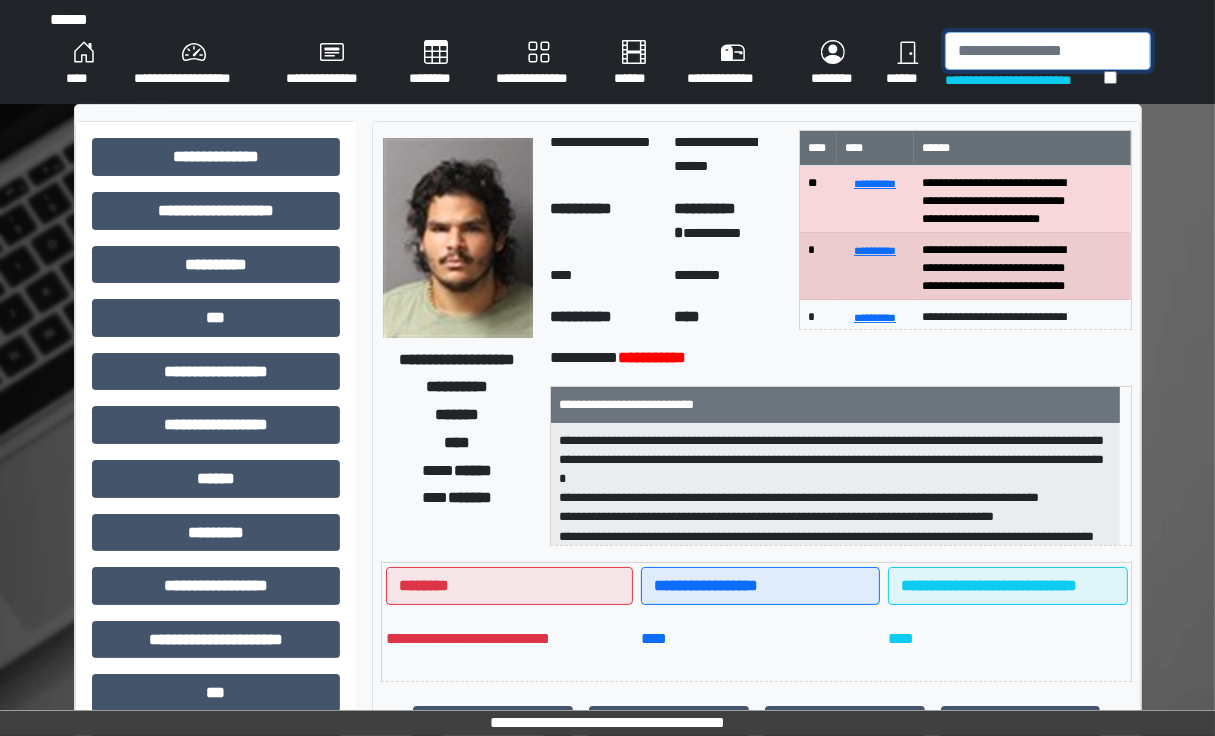 click at bounding box center (1048, 51) 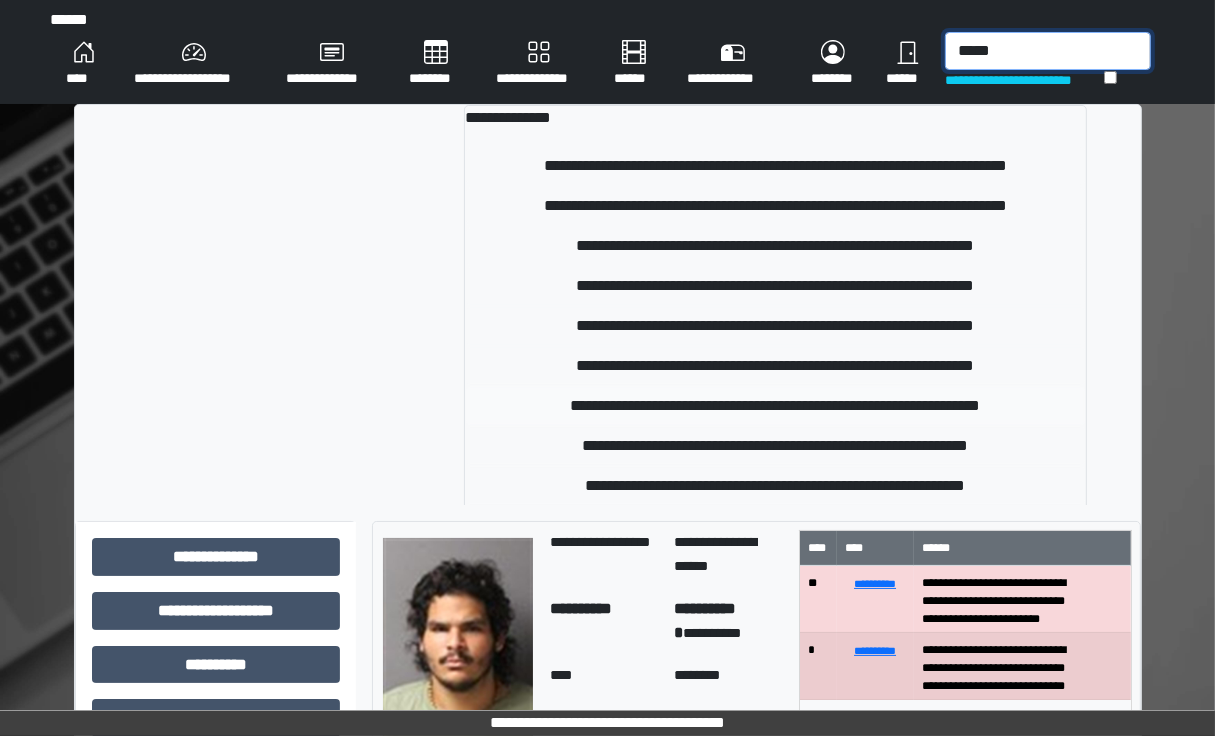 type on "*****" 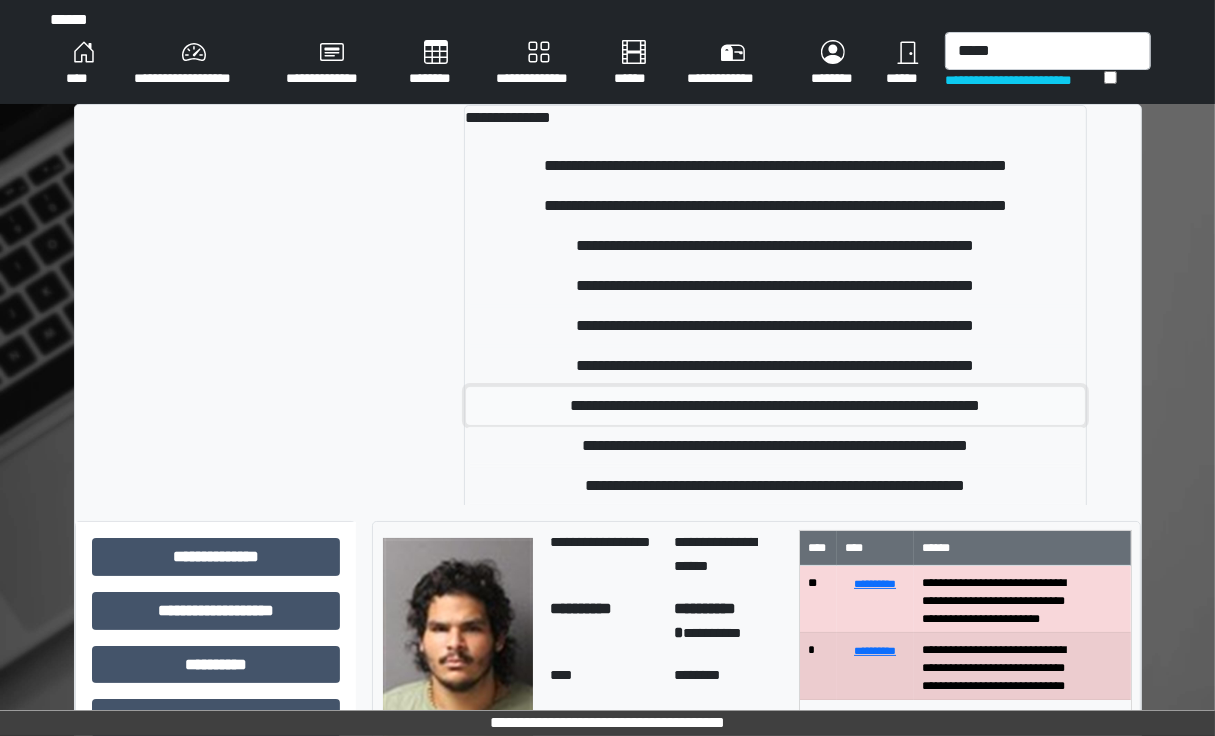 click on "**********" at bounding box center [775, 406] 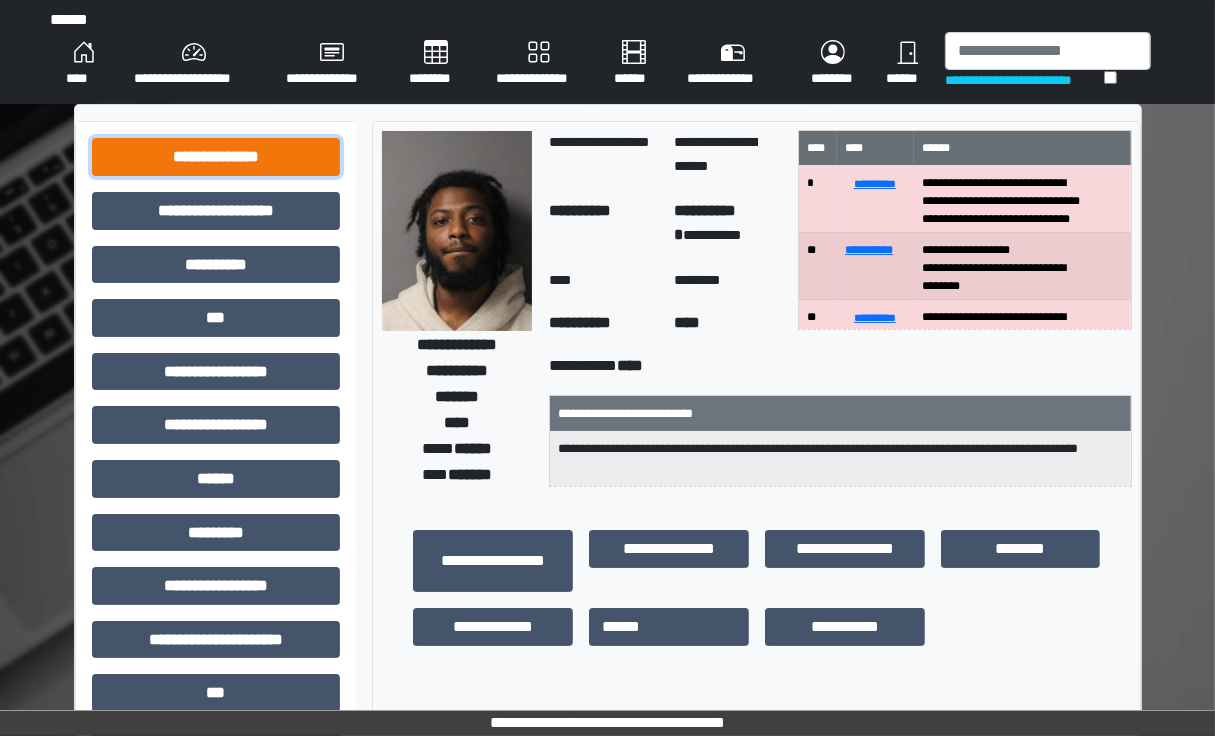 click on "**********" at bounding box center [216, 157] 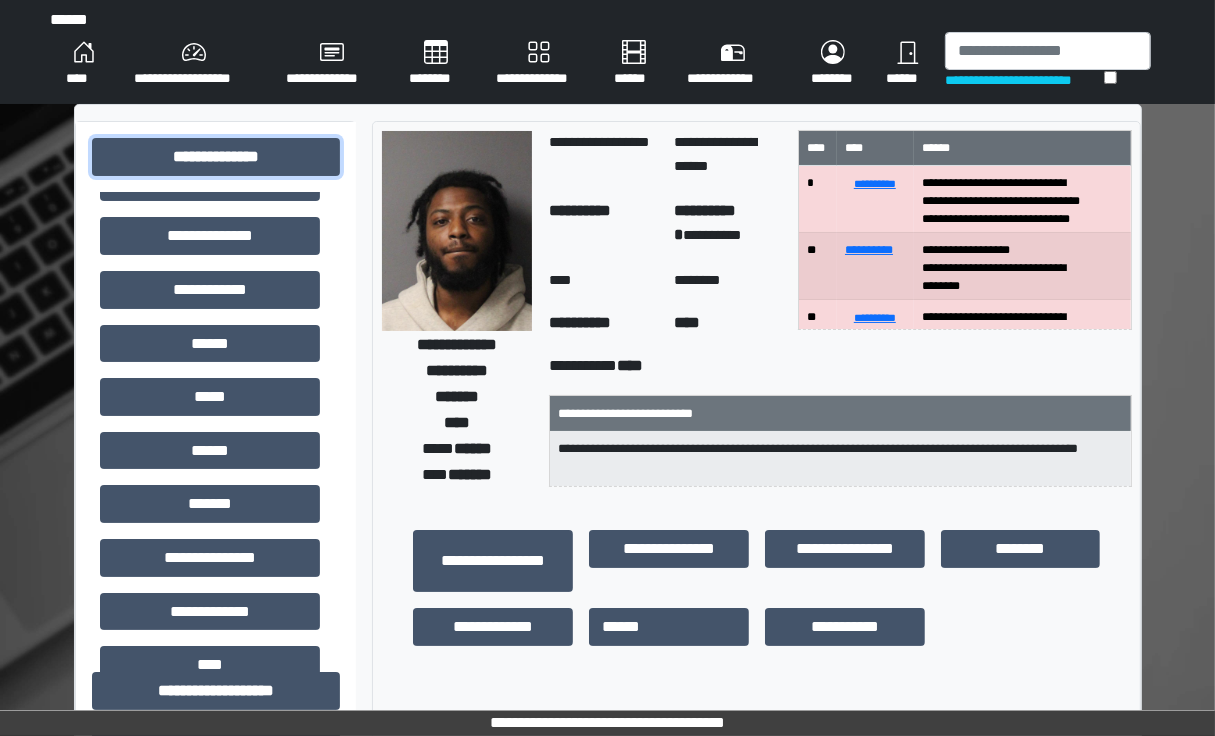 scroll, scrollTop: 268, scrollLeft: 0, axis: vertical 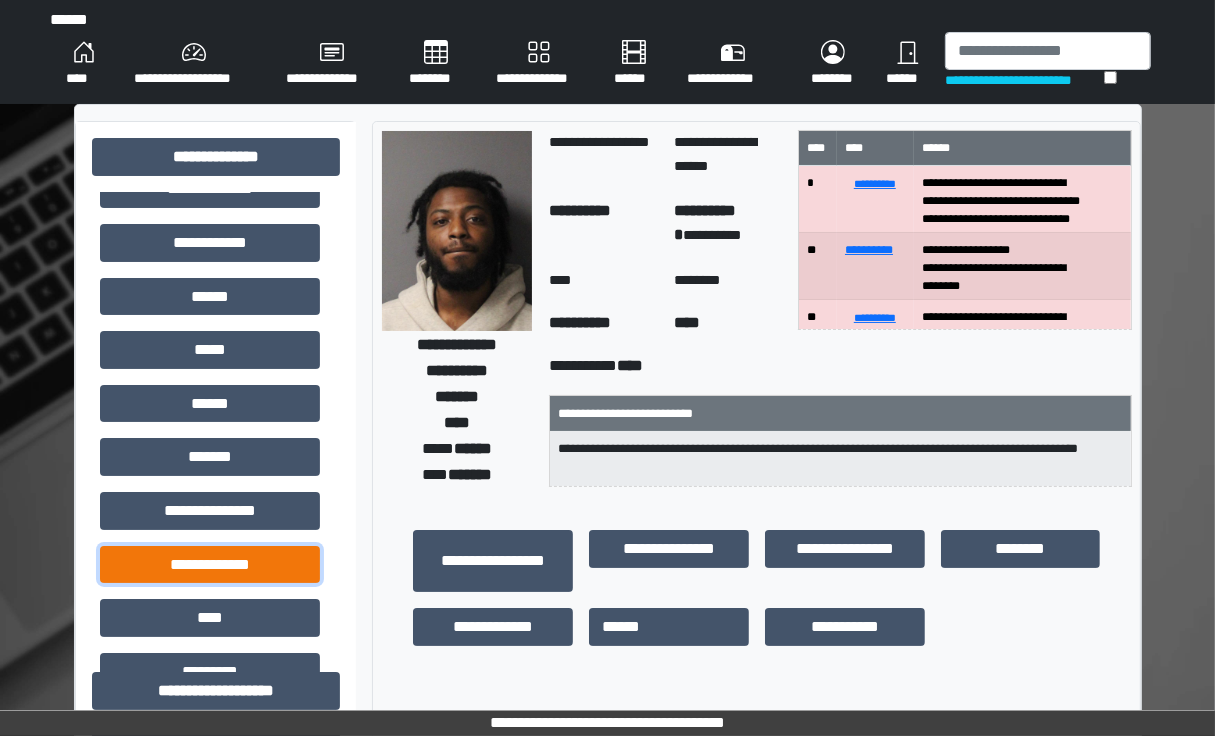 drag, startPoint x: 257, startPoint y: 577, endPoint x: 266, endPoint y: 572, distance: 10.29563 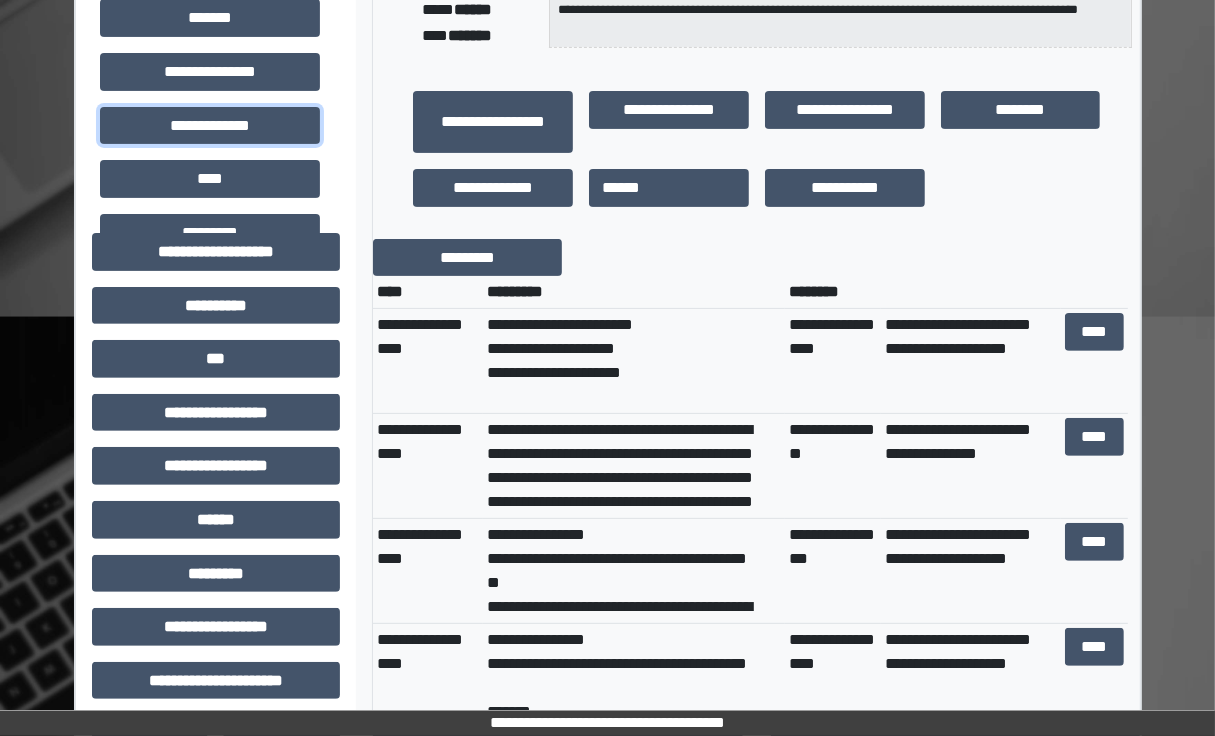 scroll, scrollTop: 461, scrollLeft: 0, axis: vertical 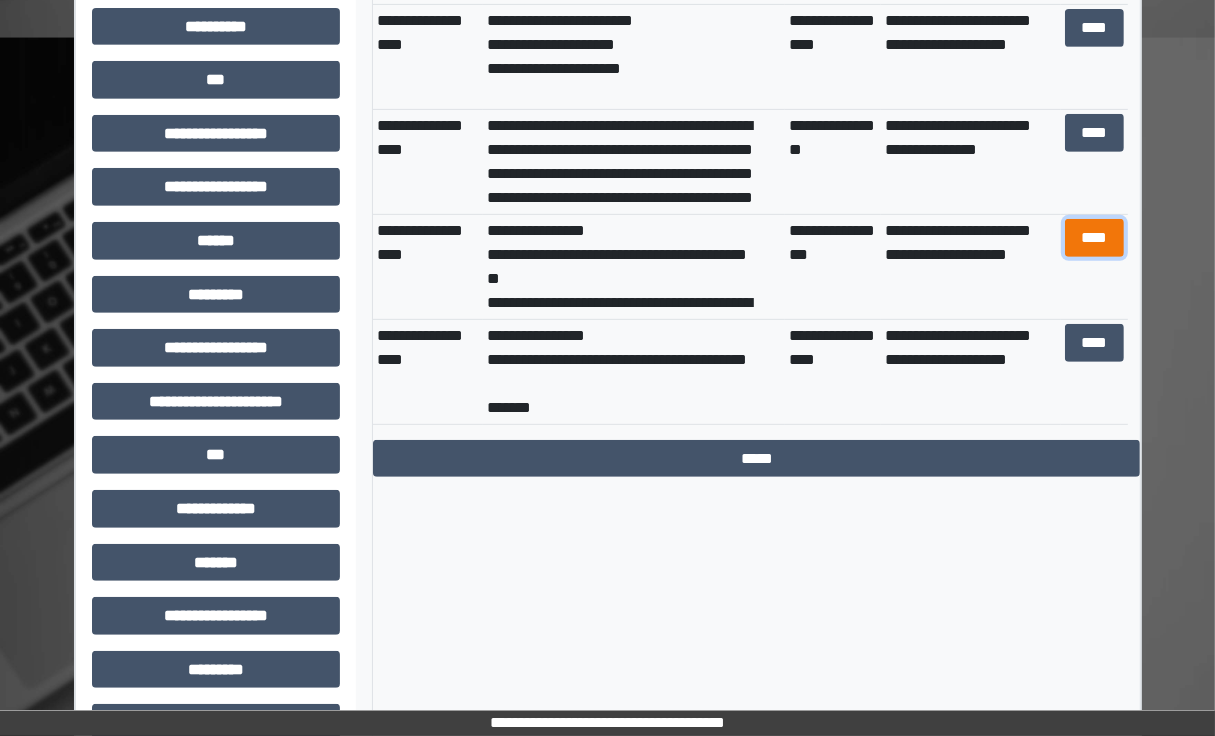 click on "****" at bounding box center [1094, 238] 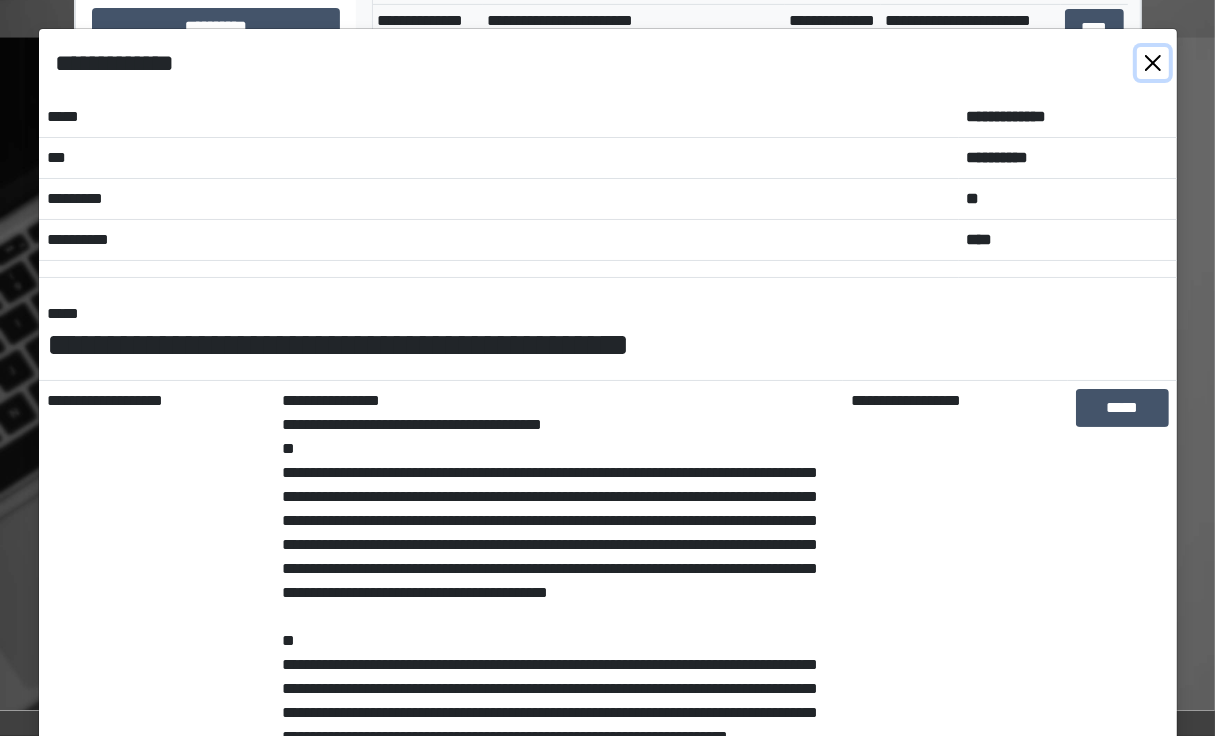 click at bounding box center [1153, 63] 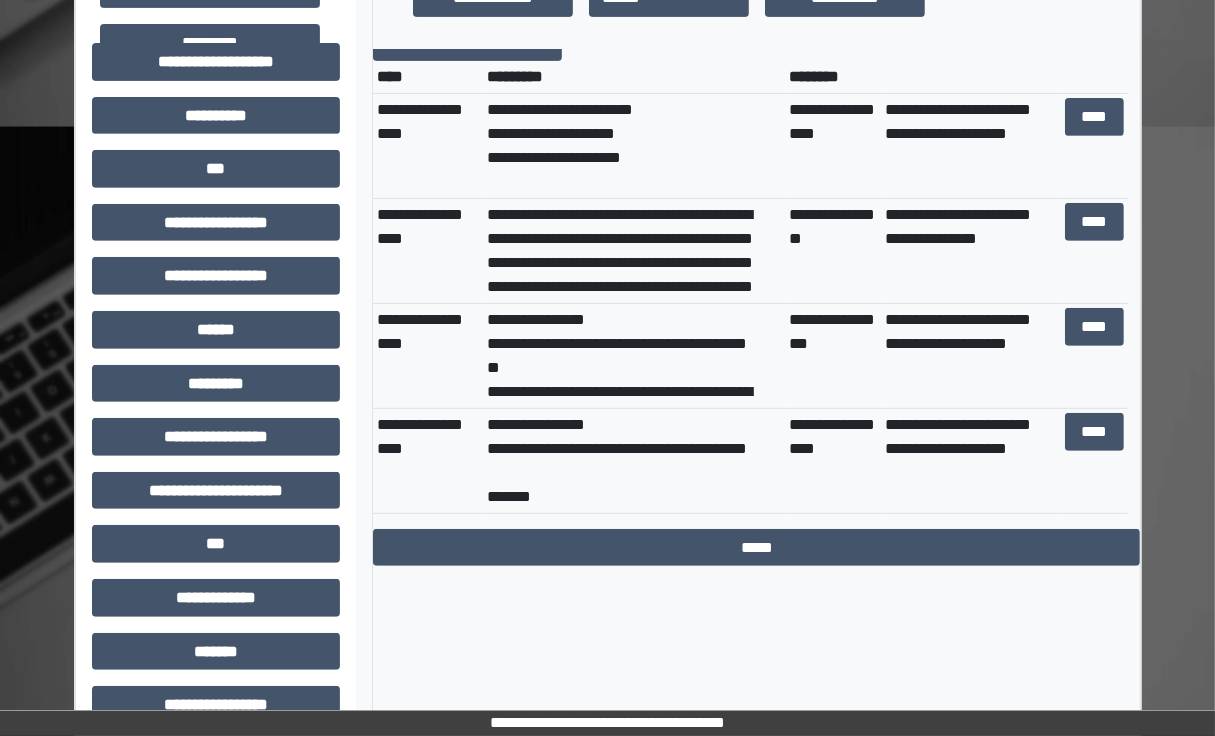 scroll, scrollTop: 626, scrollLeft: 0, axis: vertical 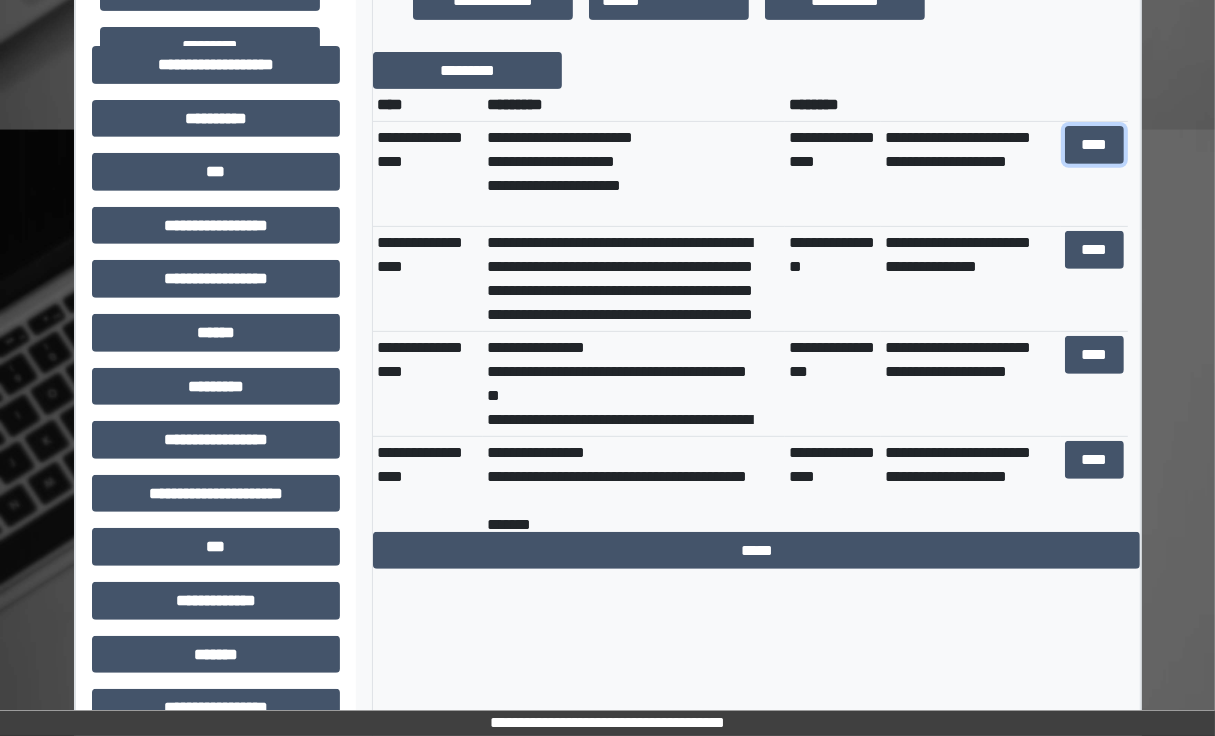 click on "****" at bounding box center [1094, 145] 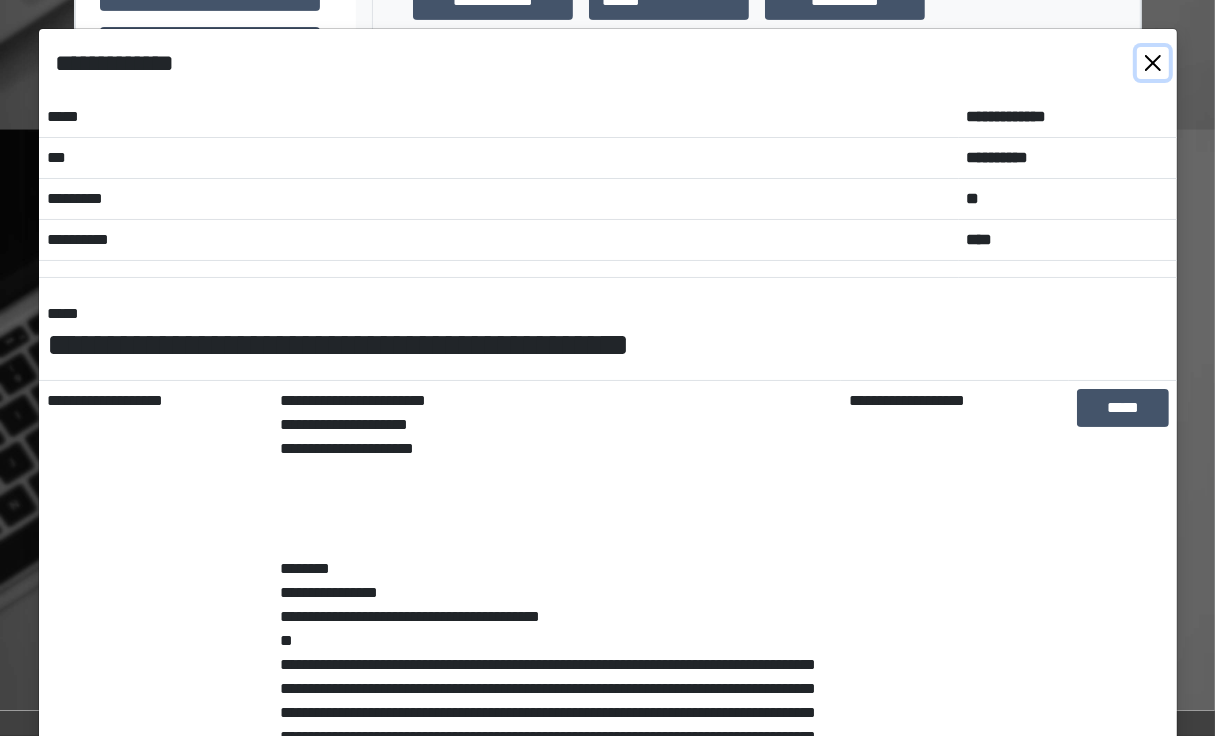 click at bounding box center [1153, 63] 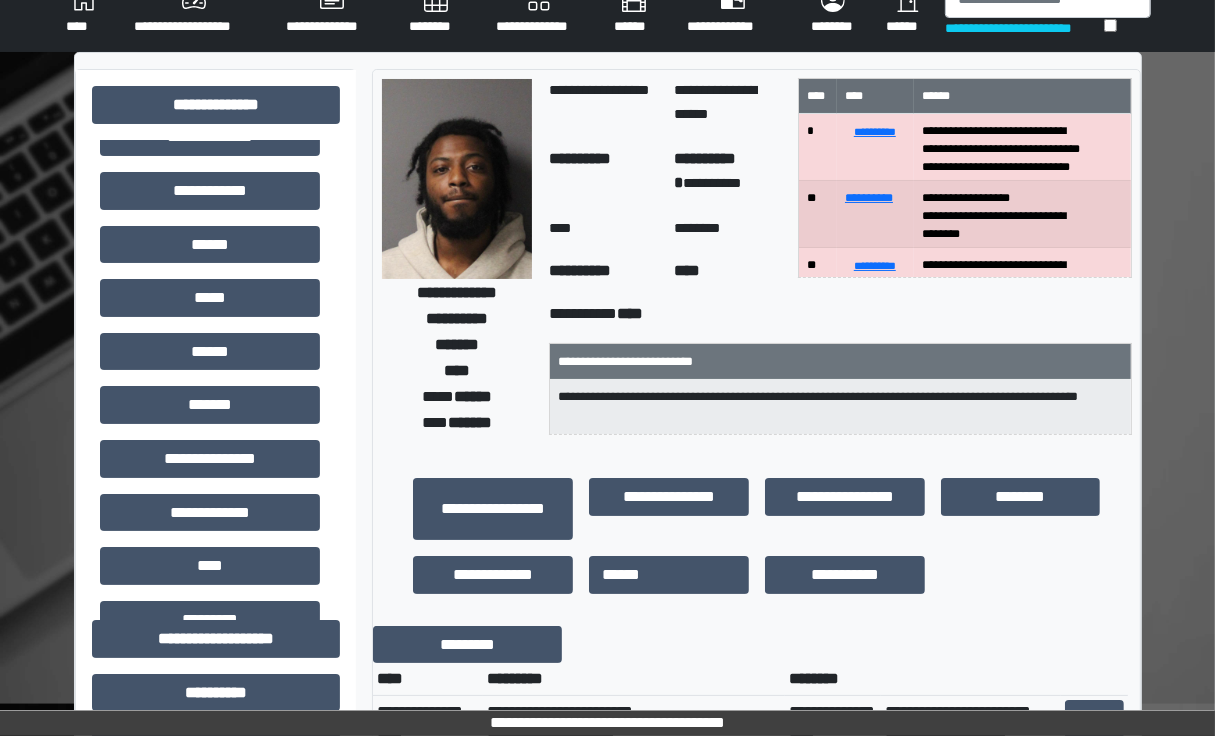 scroll, scrollTop: 0, scrollLeft: 0, axis: both 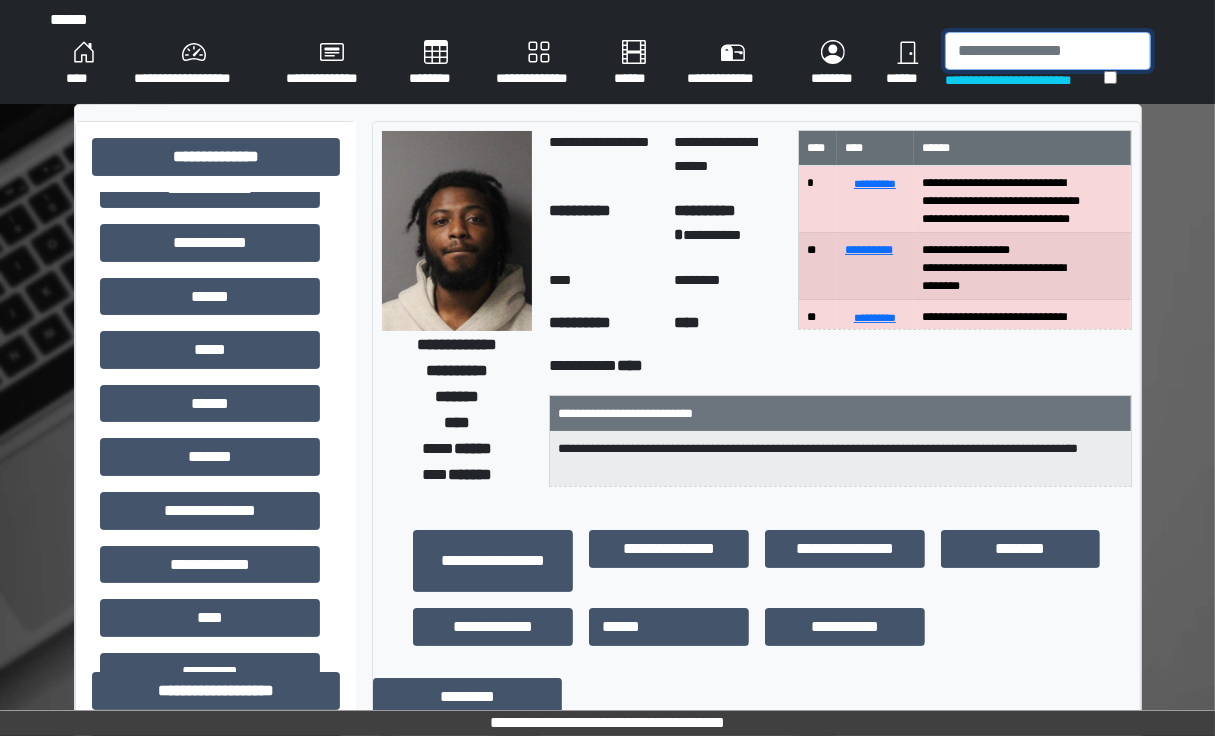 click at bounding box center [1048, 51] 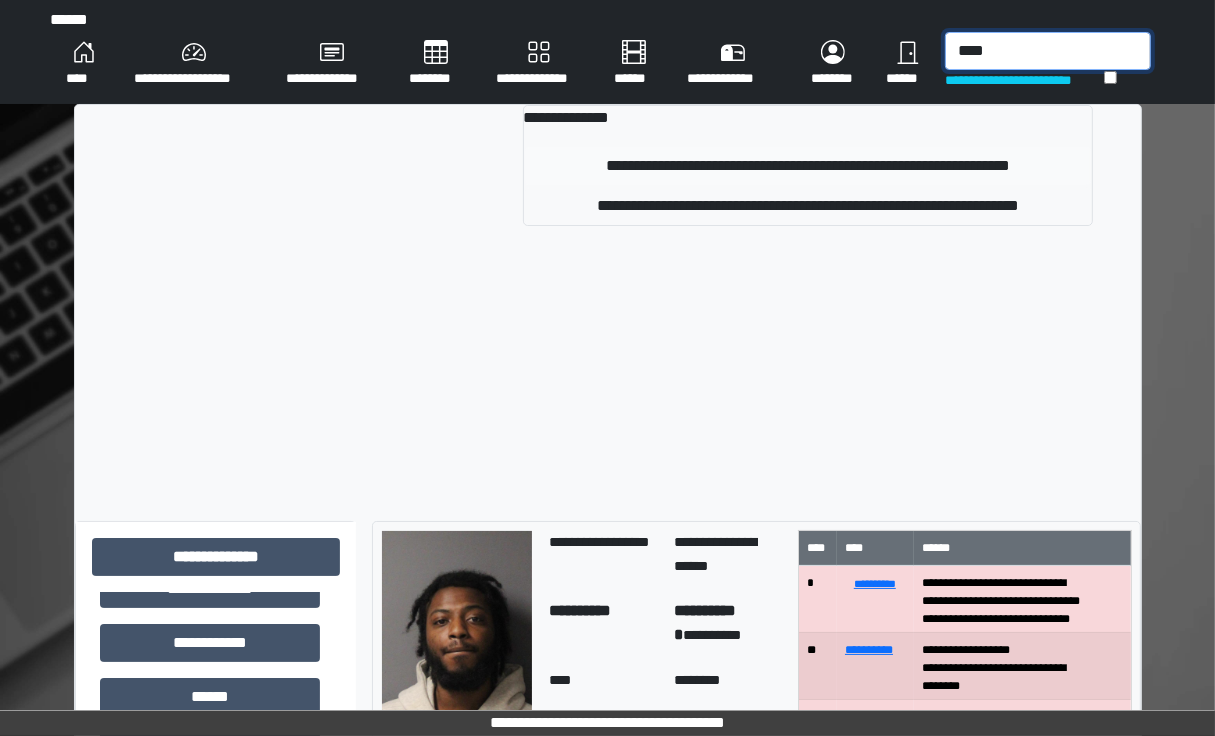 type on "****" 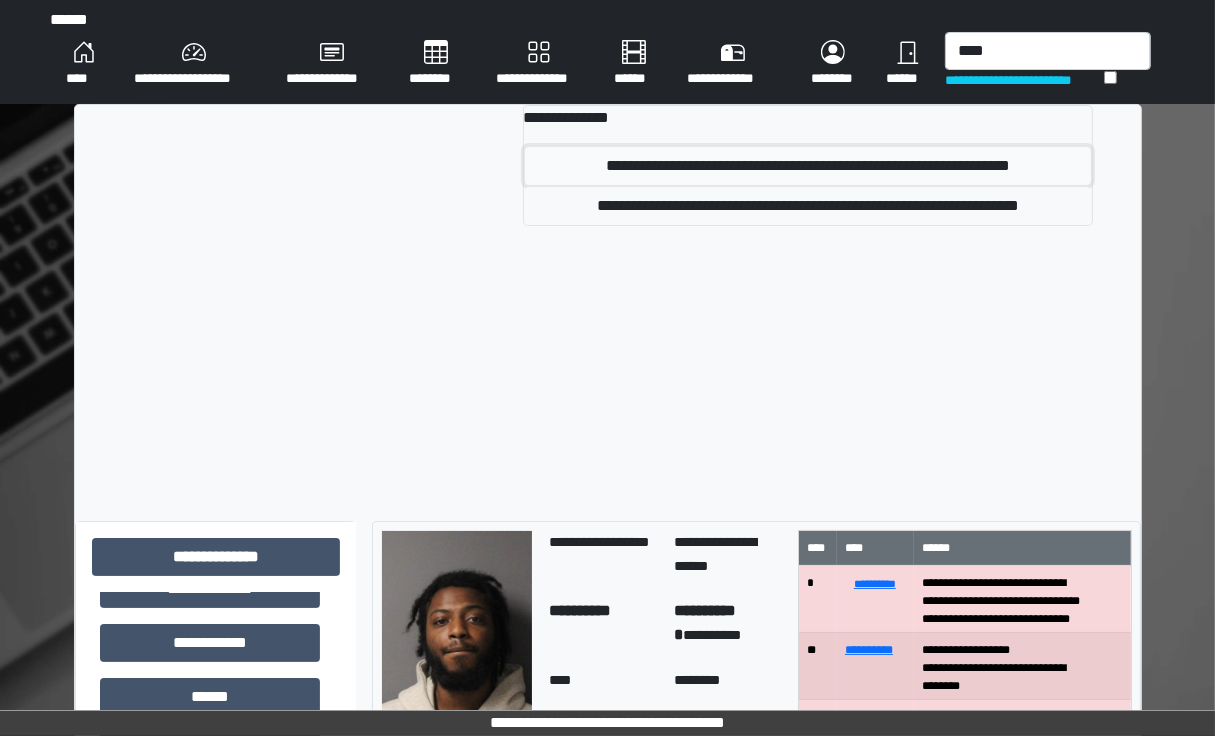 click on "**********" at bounding box center [808, 166] 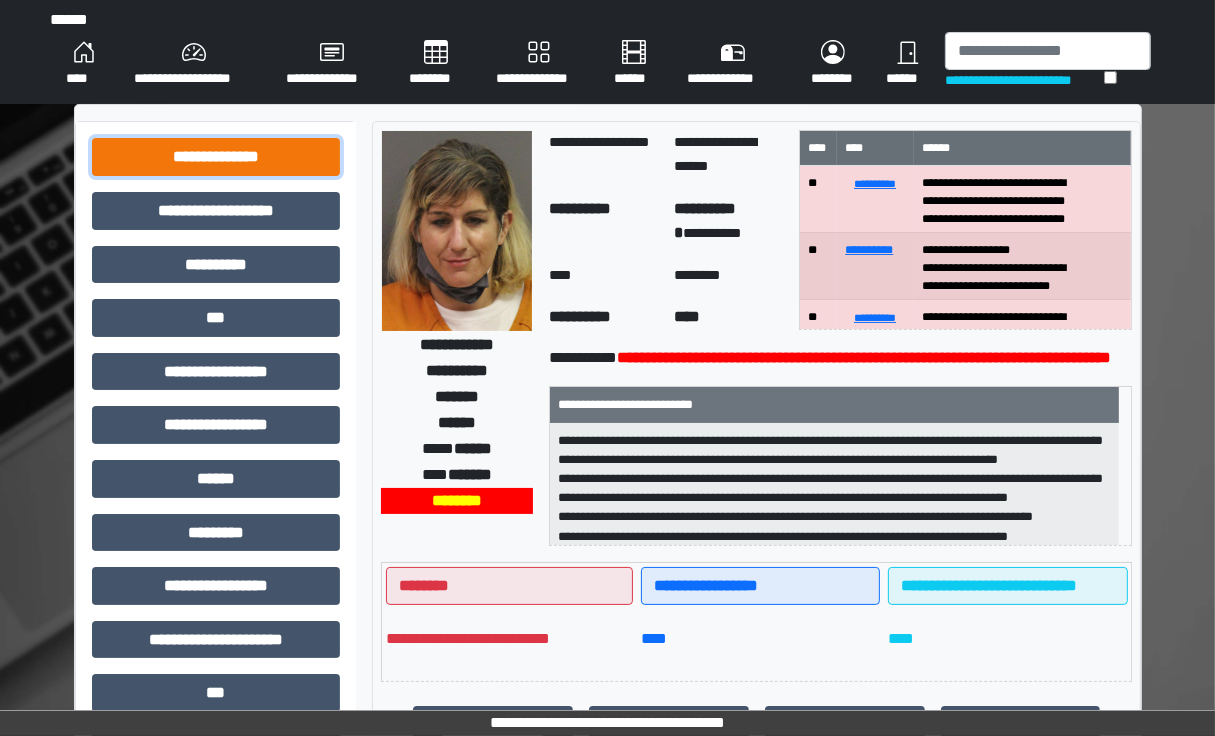 click on "**********" at bounding box center (216, 157) 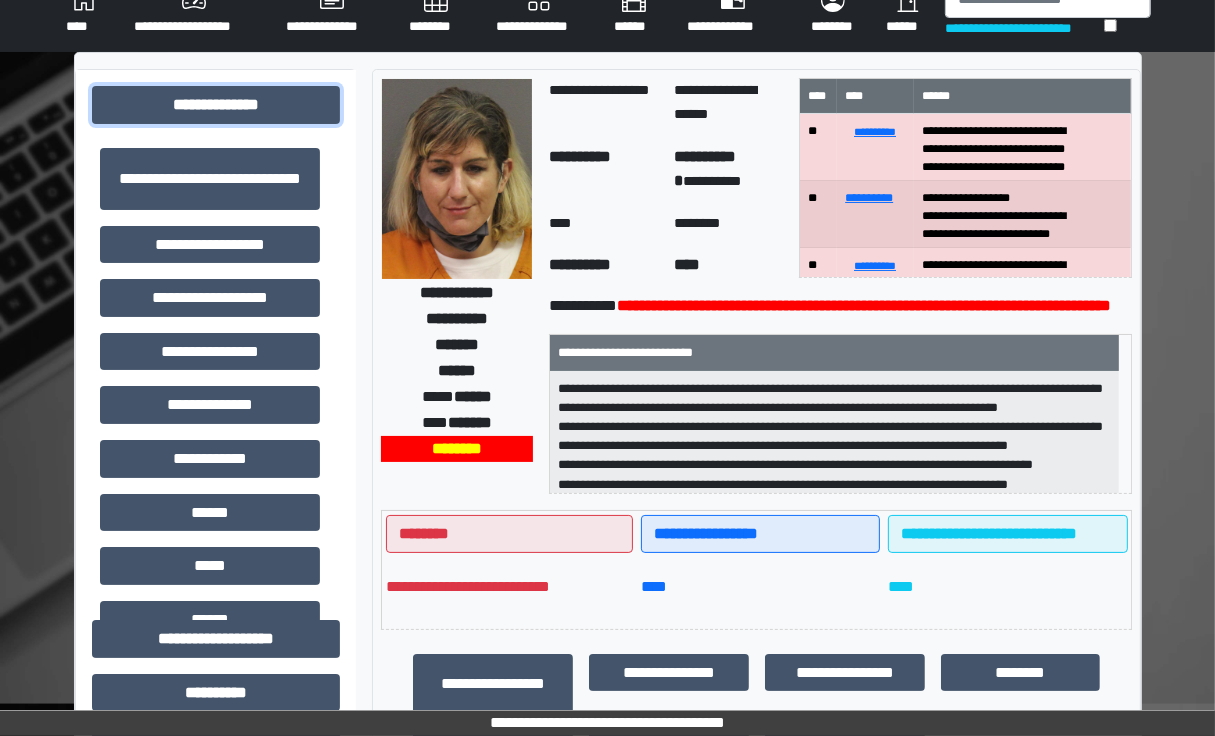 scroll, scrollTop: 80, scrollLeft: 0, axis: vertical 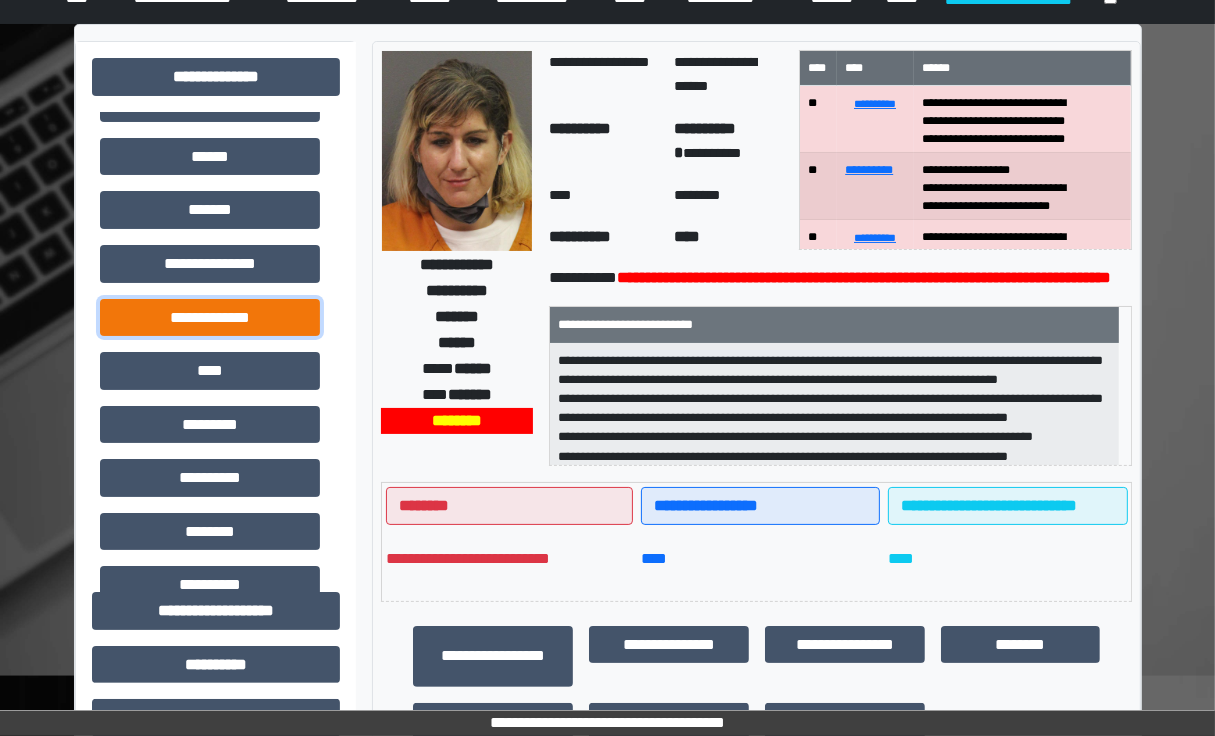 click on "**********" at bounding box center (210, 318) 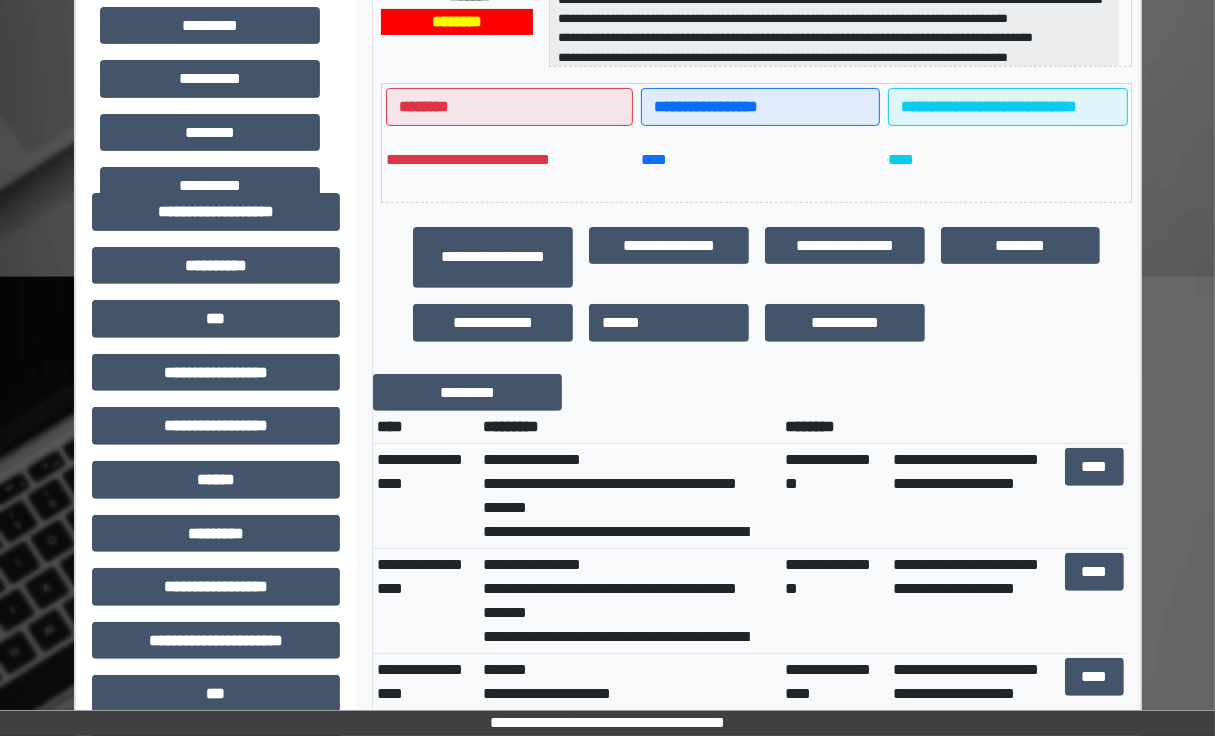 scroll, scrollTop: 475, scrollLeft: 0, axis: vertical 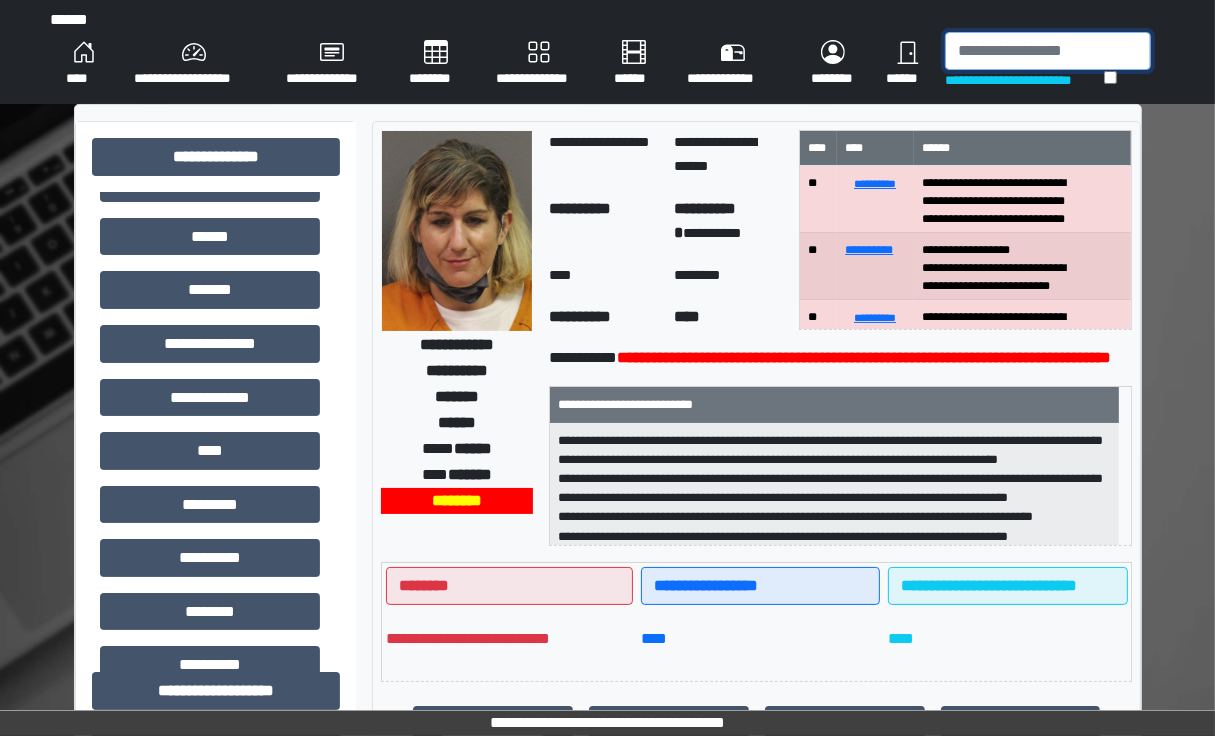 click at bounding box center [1048, 51] 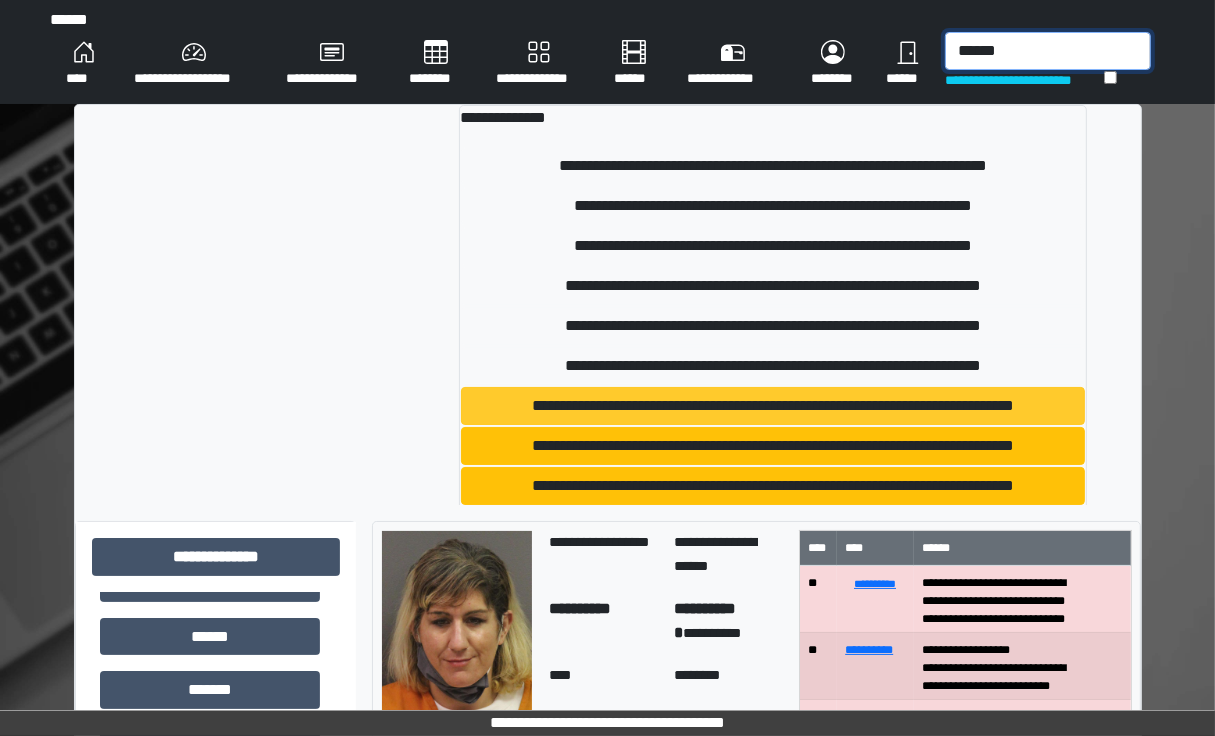 type on "******" 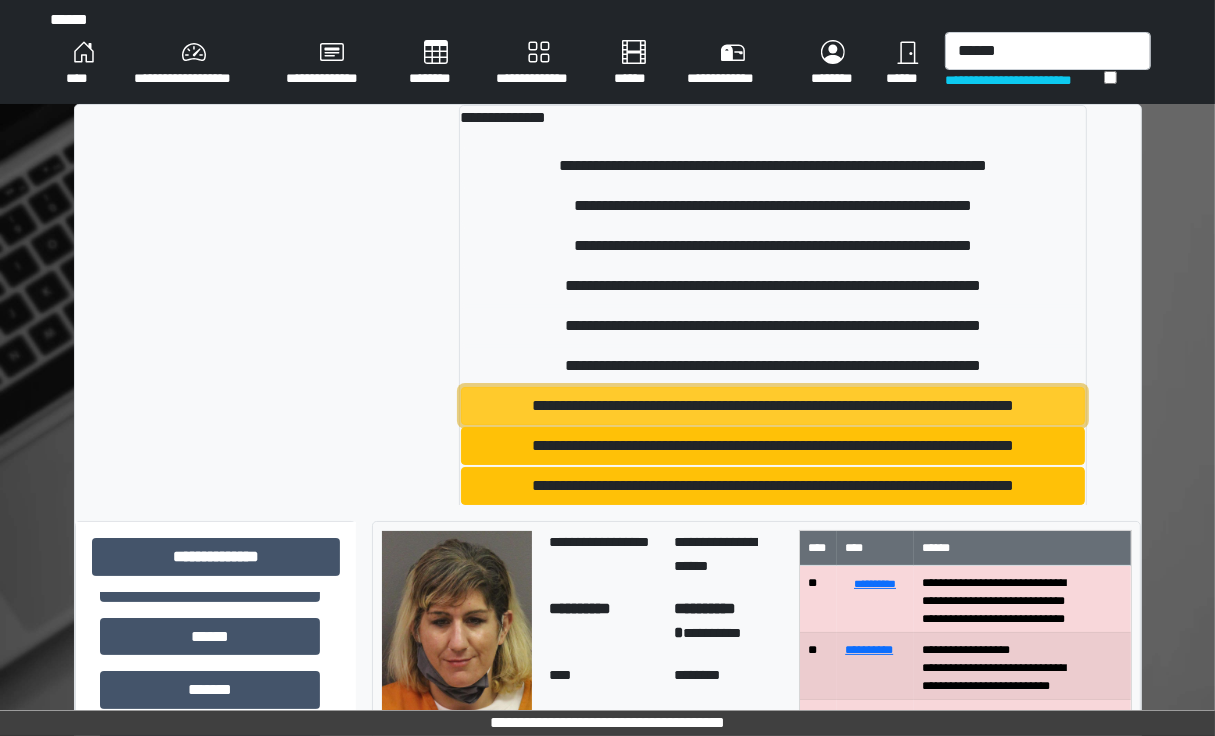 click on "**********" at bounding box center [773, 406] 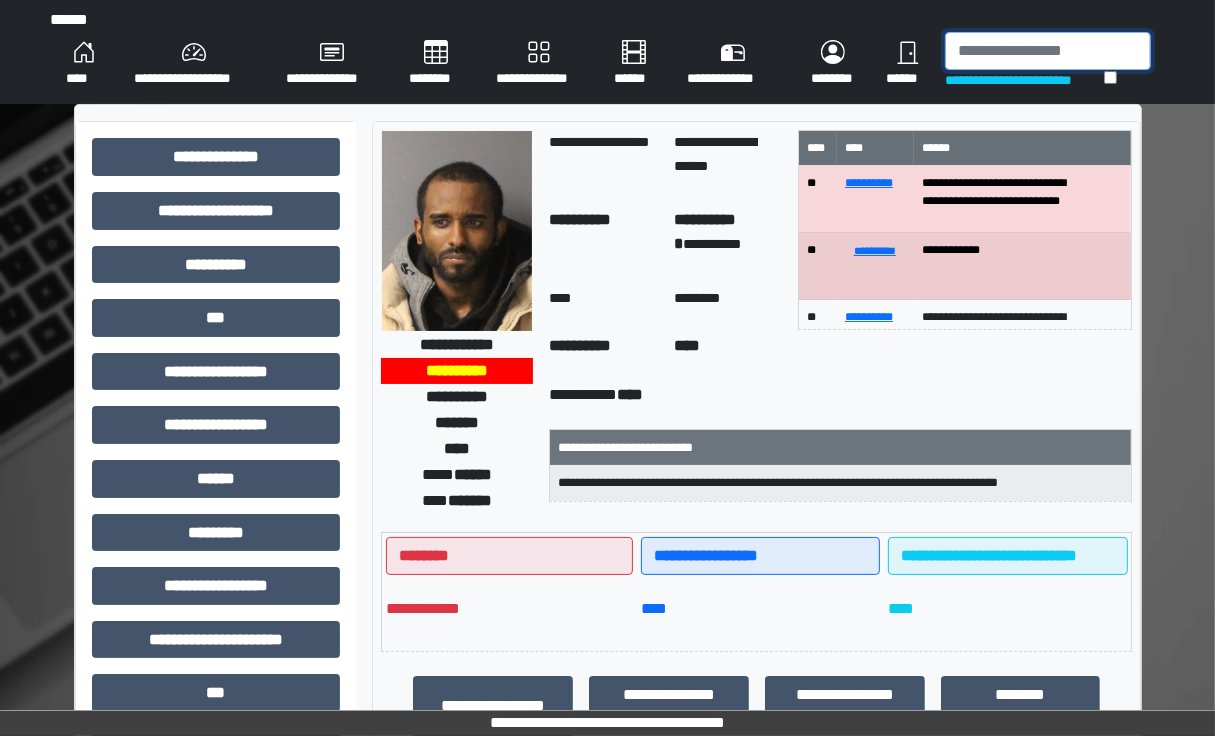 click at bounding box center (1048, 51) 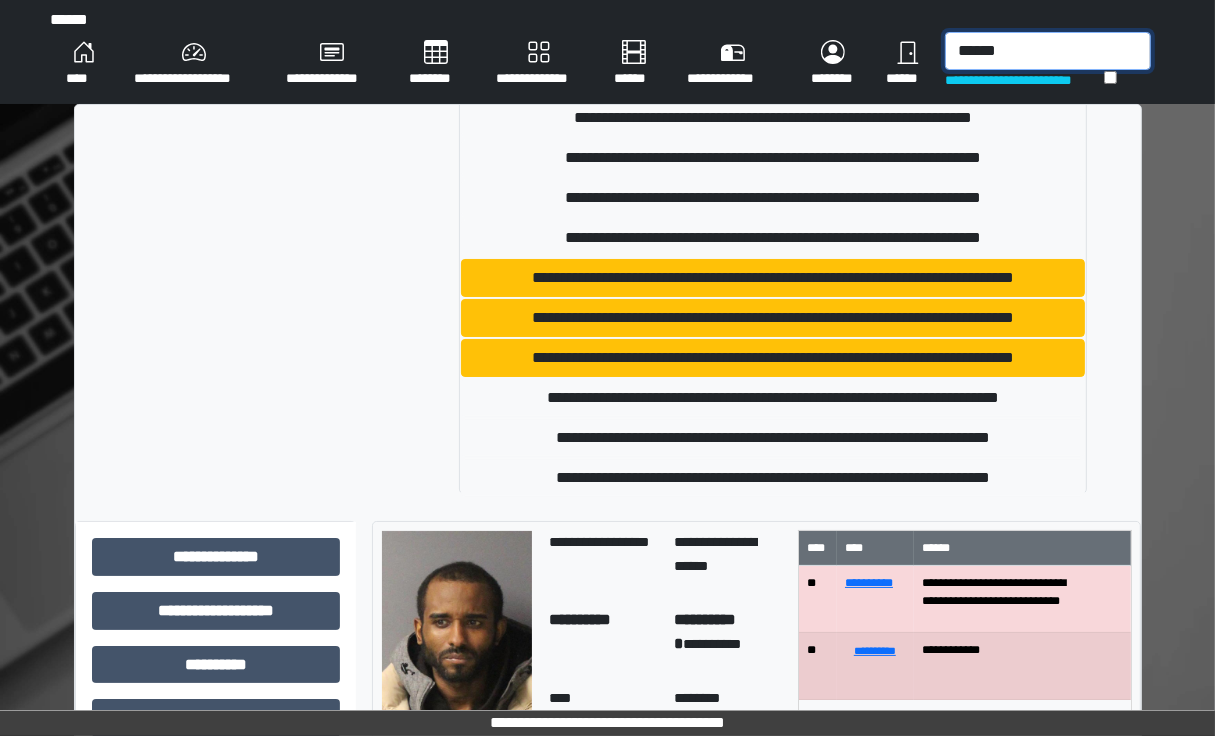 scroll, scrollTop: 132, scrollLeft: 0, axis: vertical 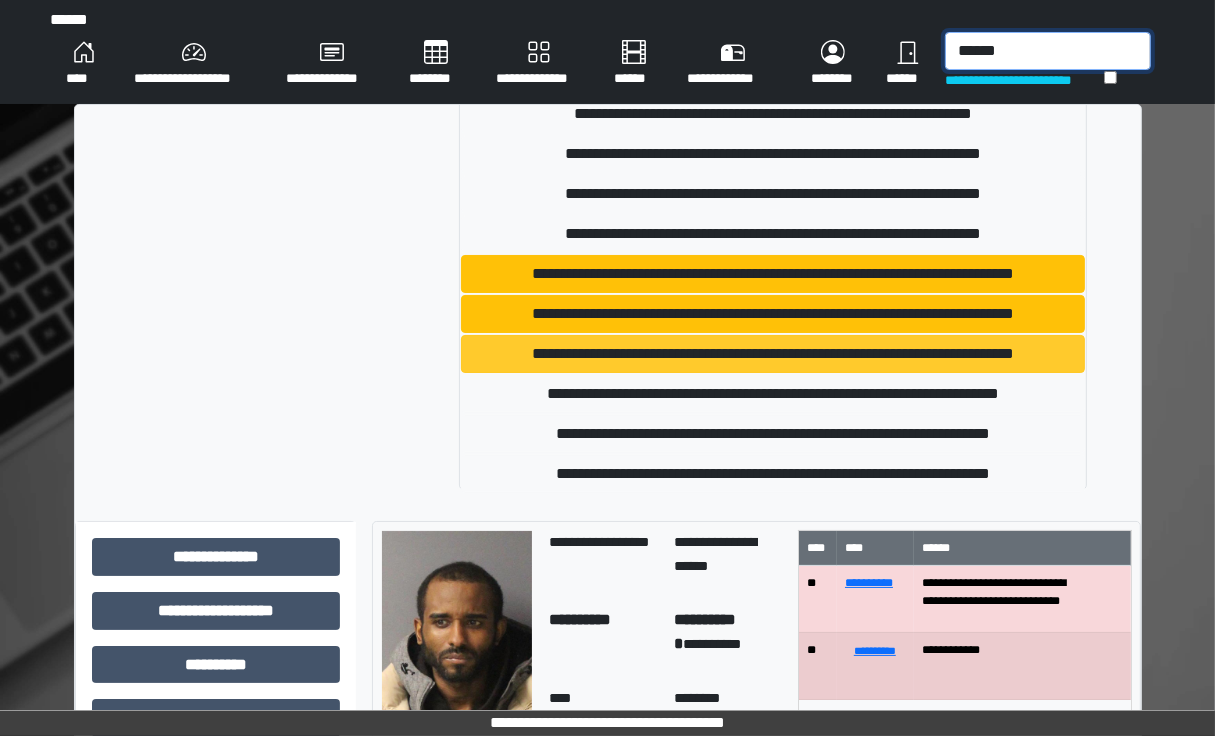 type on "******" 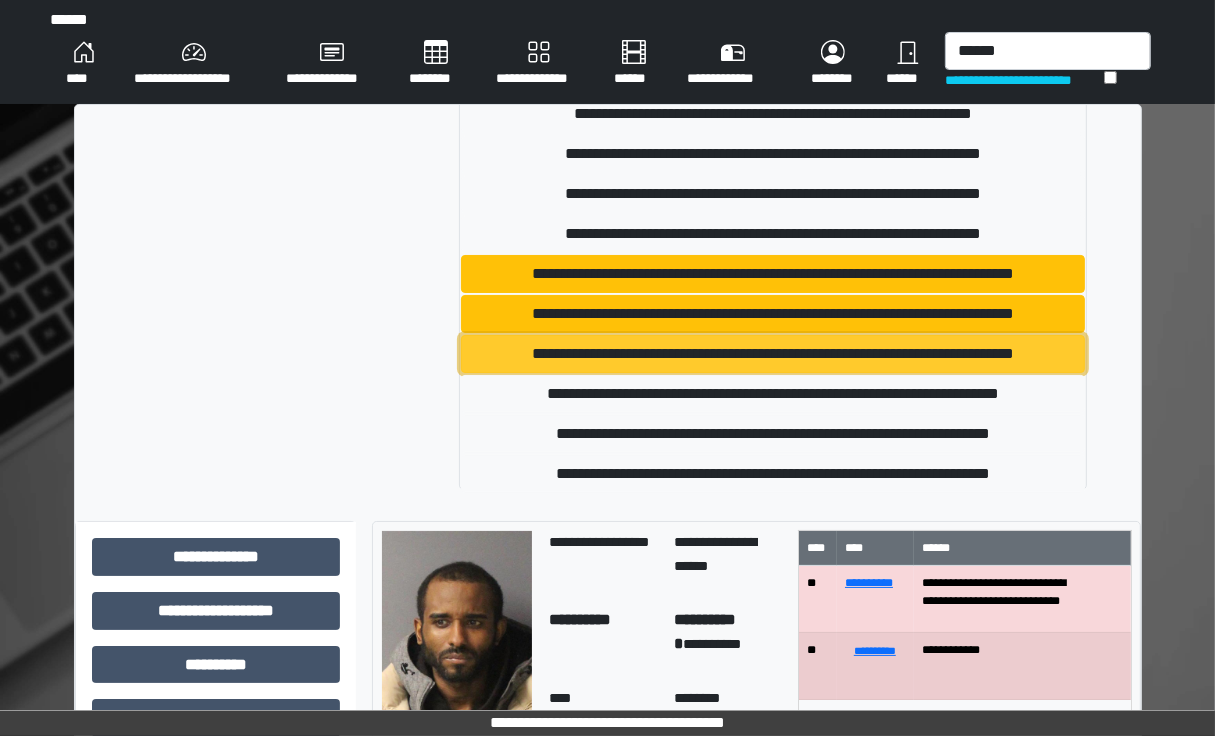 click on "**********" at bounding box center [773, 354] 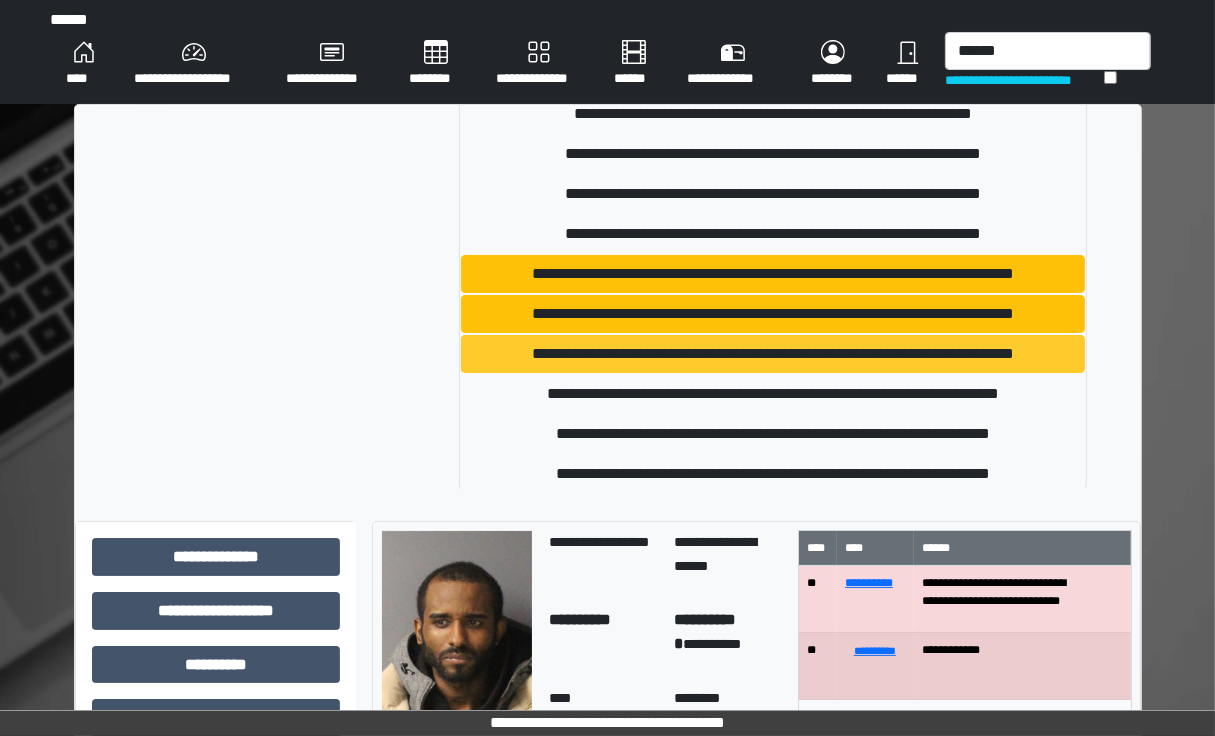 type 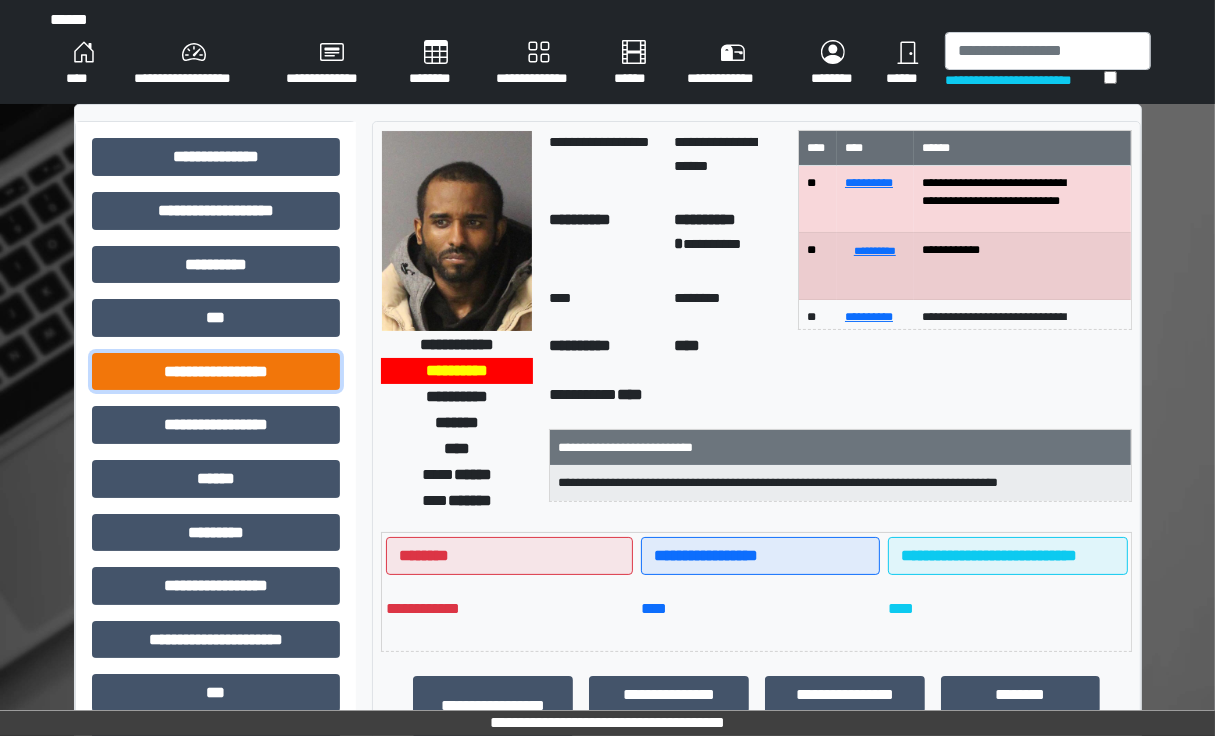 click on "**********" at bounding box center (216, 372) 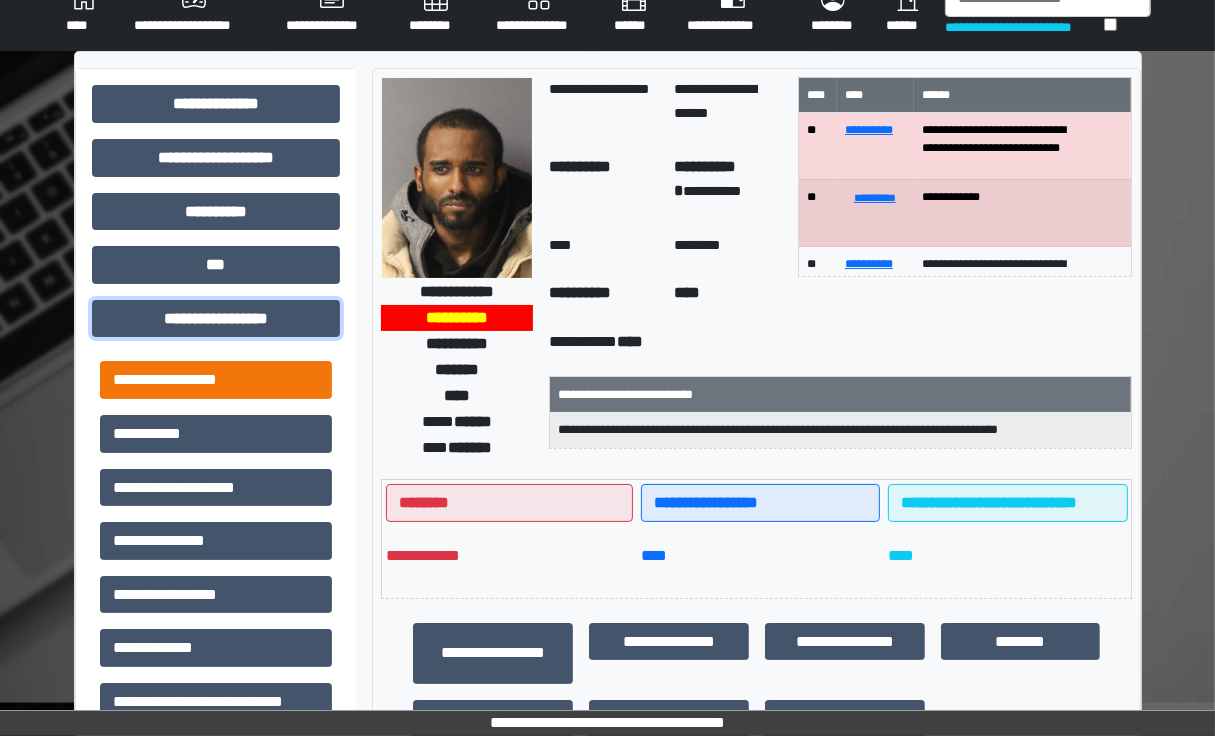 scroll, scrollTop: 80, scrollLeft: 0, axis: vertical 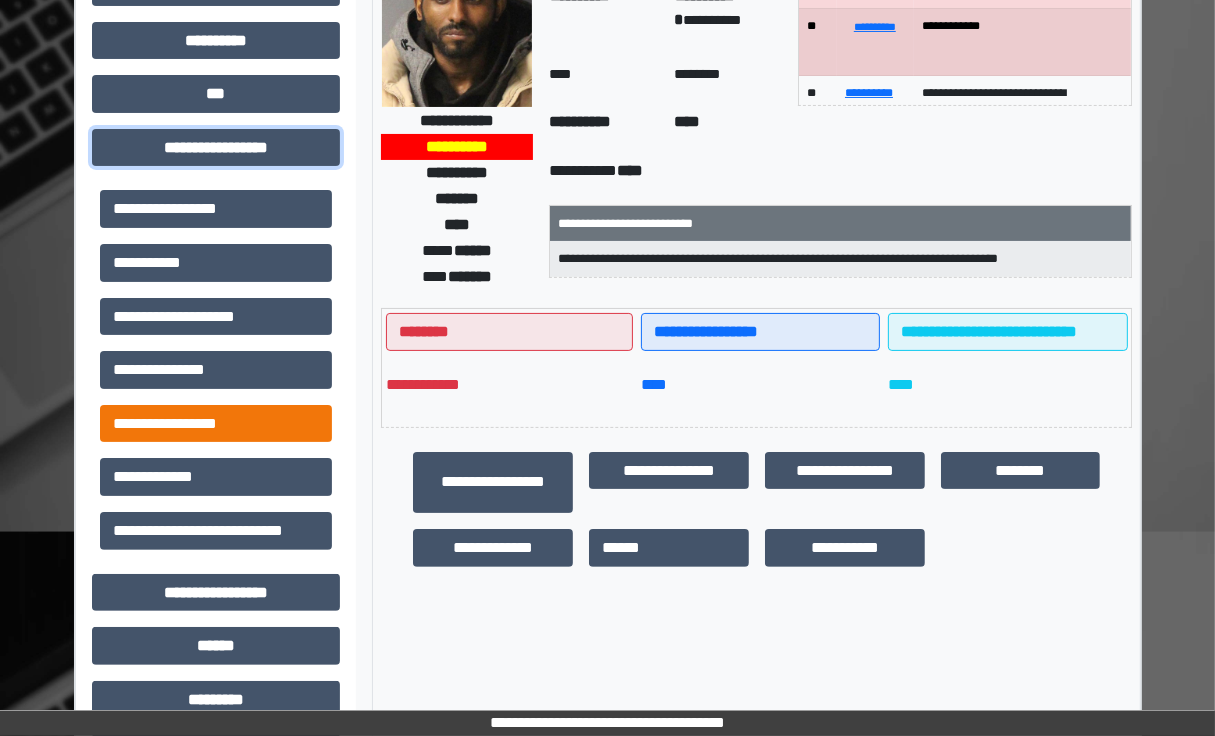type 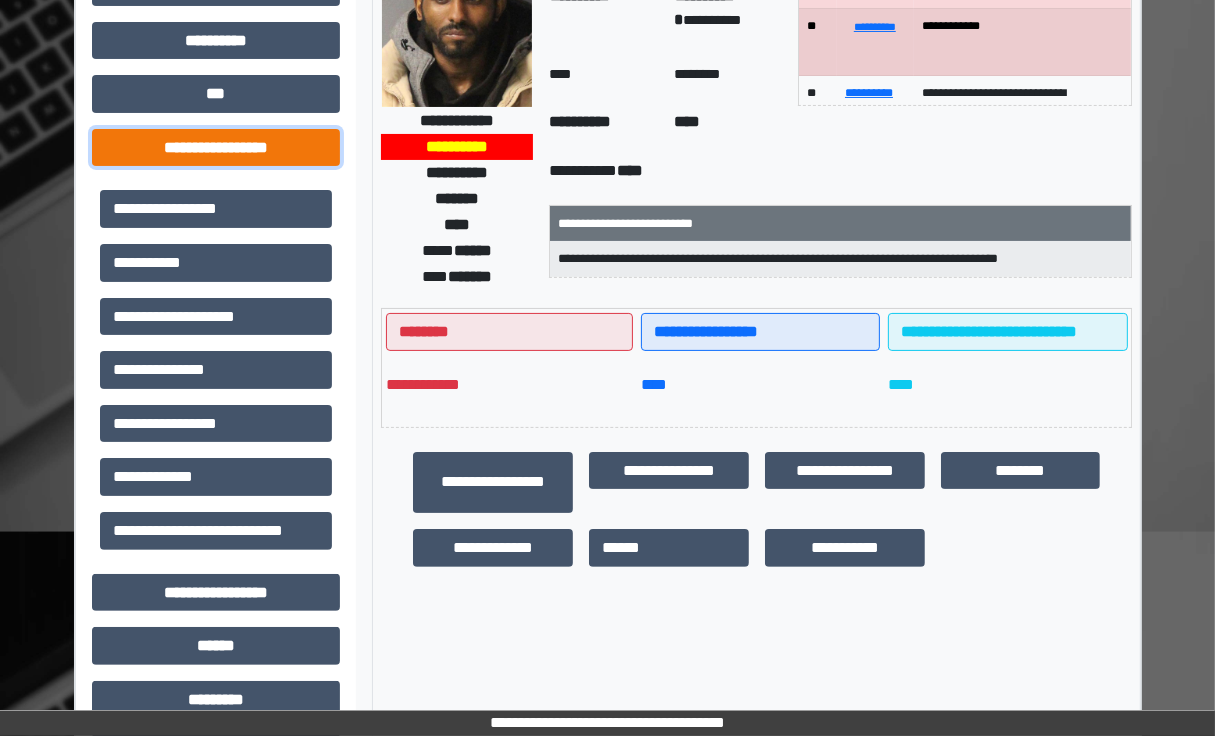 click on "**********" at bounding box center [216, 148] 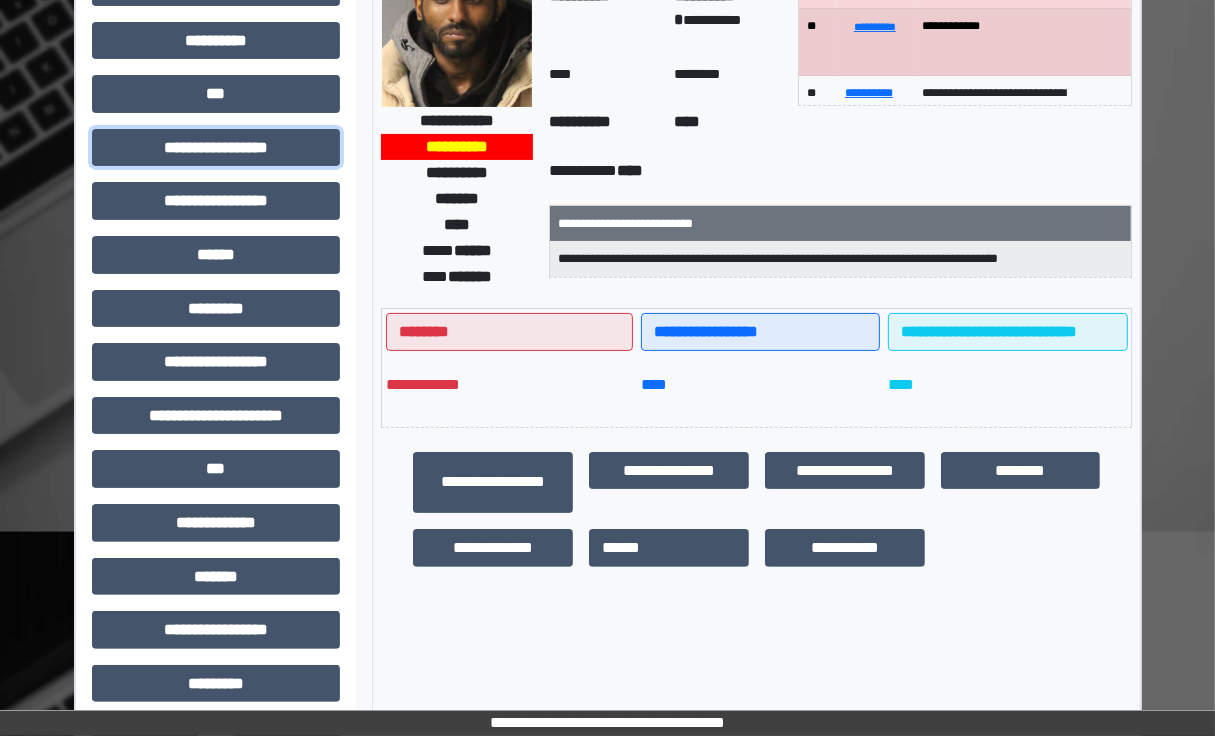 scroll, scrollTop: 0, scrollLeft: 0, axis: both 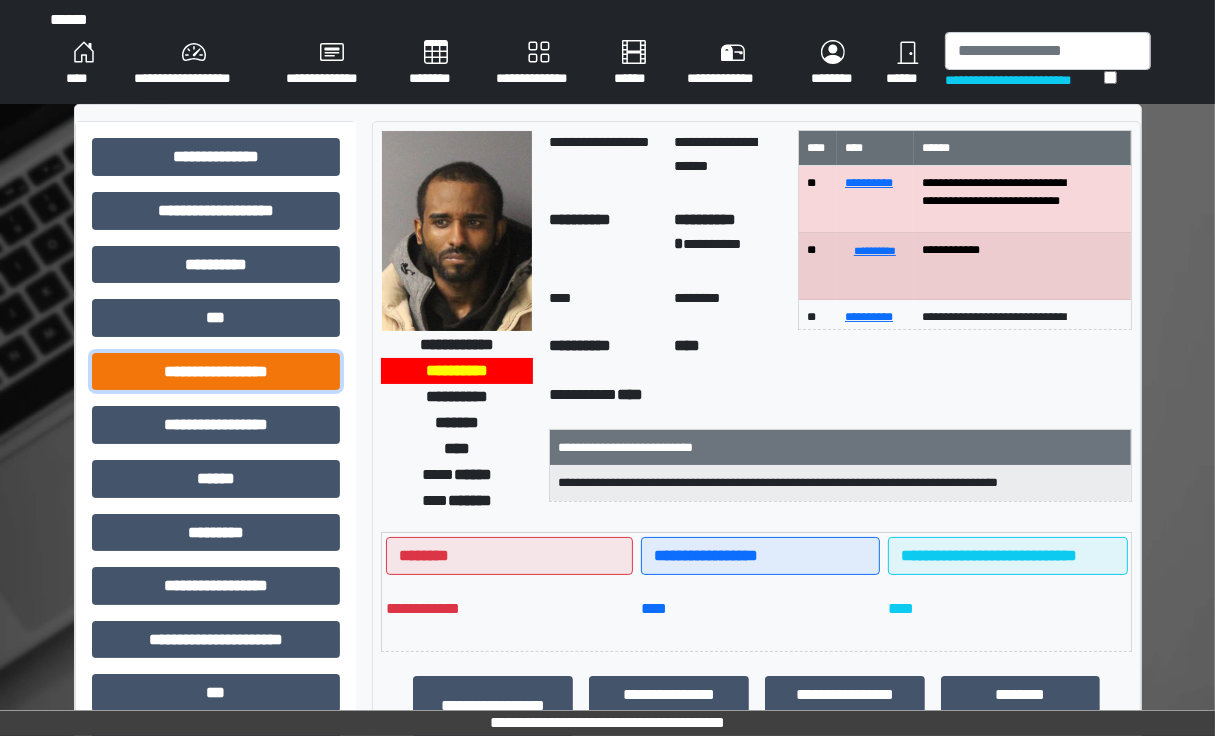 click on "**********" at bounding box center [216, 372] 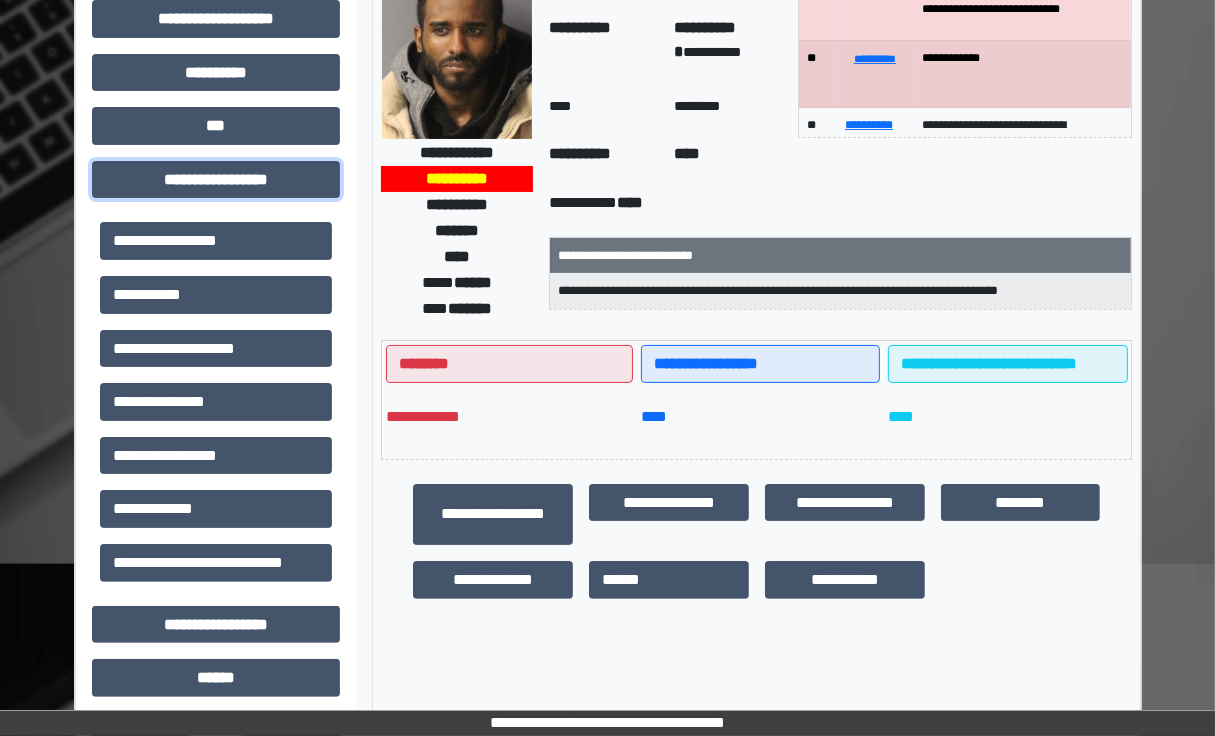 scroll, scrollTop: 225, scrollLeft: 0, axis: vertical 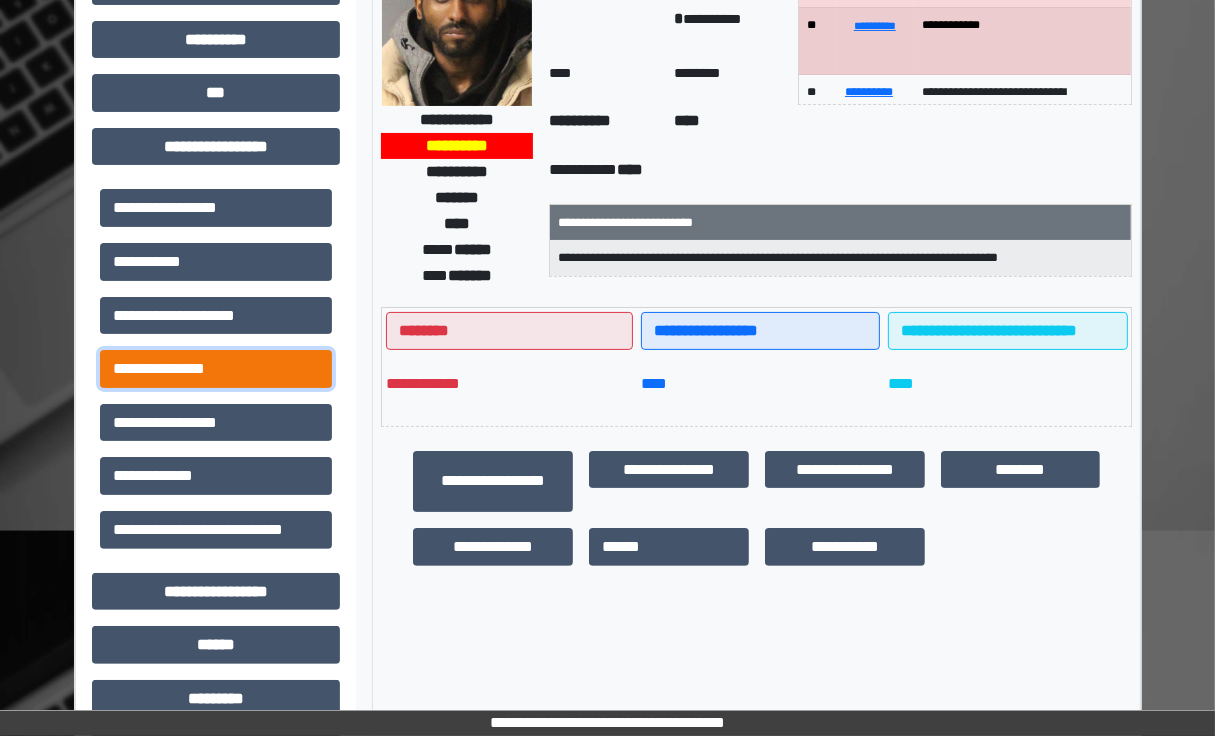 click on "**********" at bounding box center [216, 369] 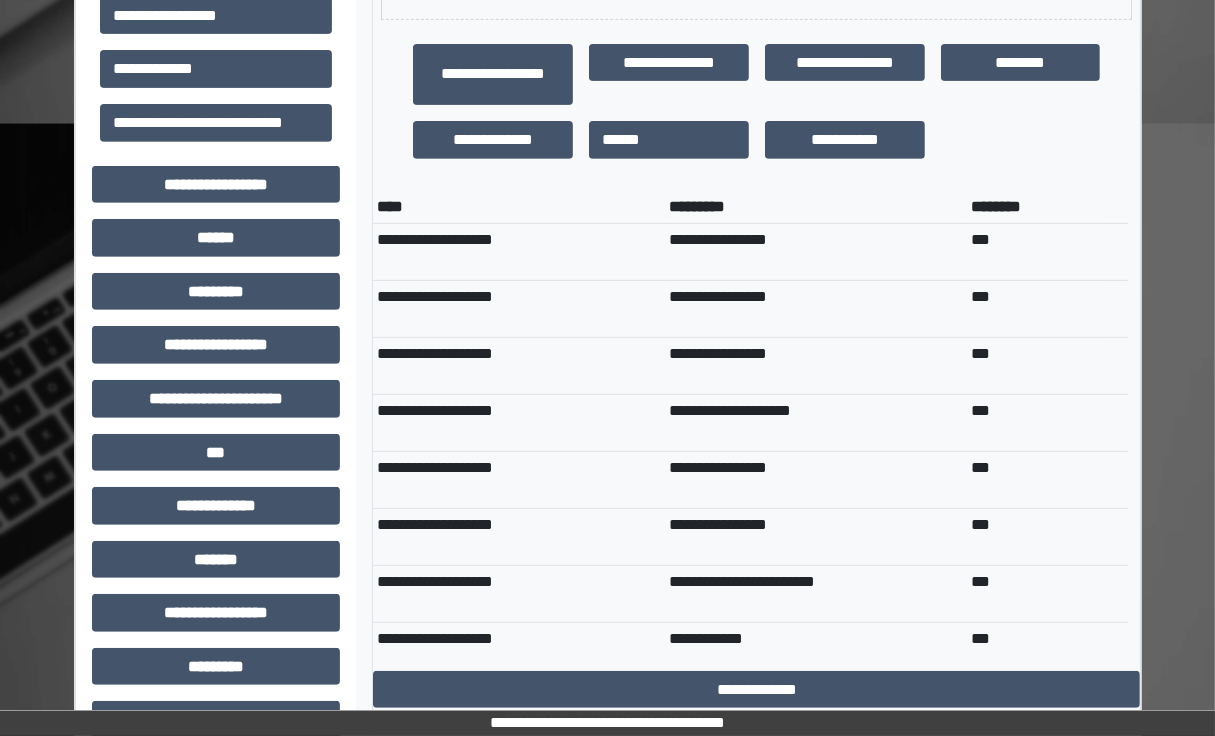 scroll, scrollTop: 472, scrollLeft: 0, axis: vertical 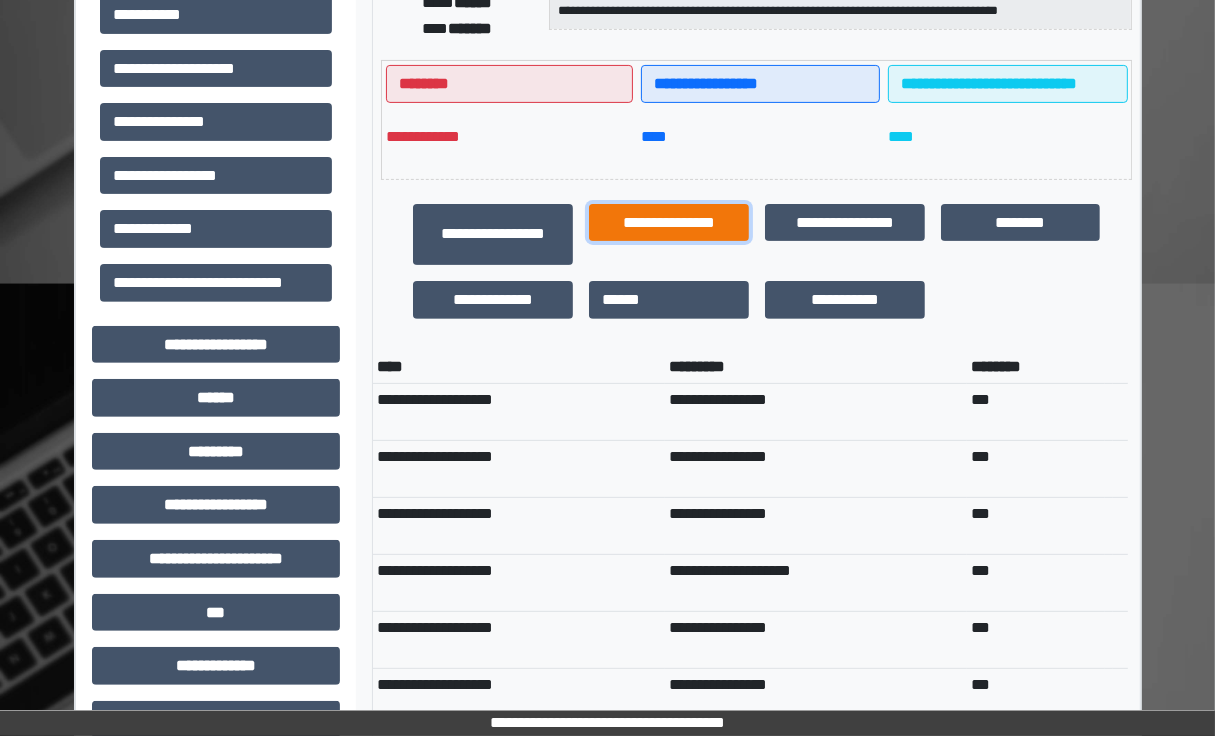 click on "**********" at bounding box center (669, 223) 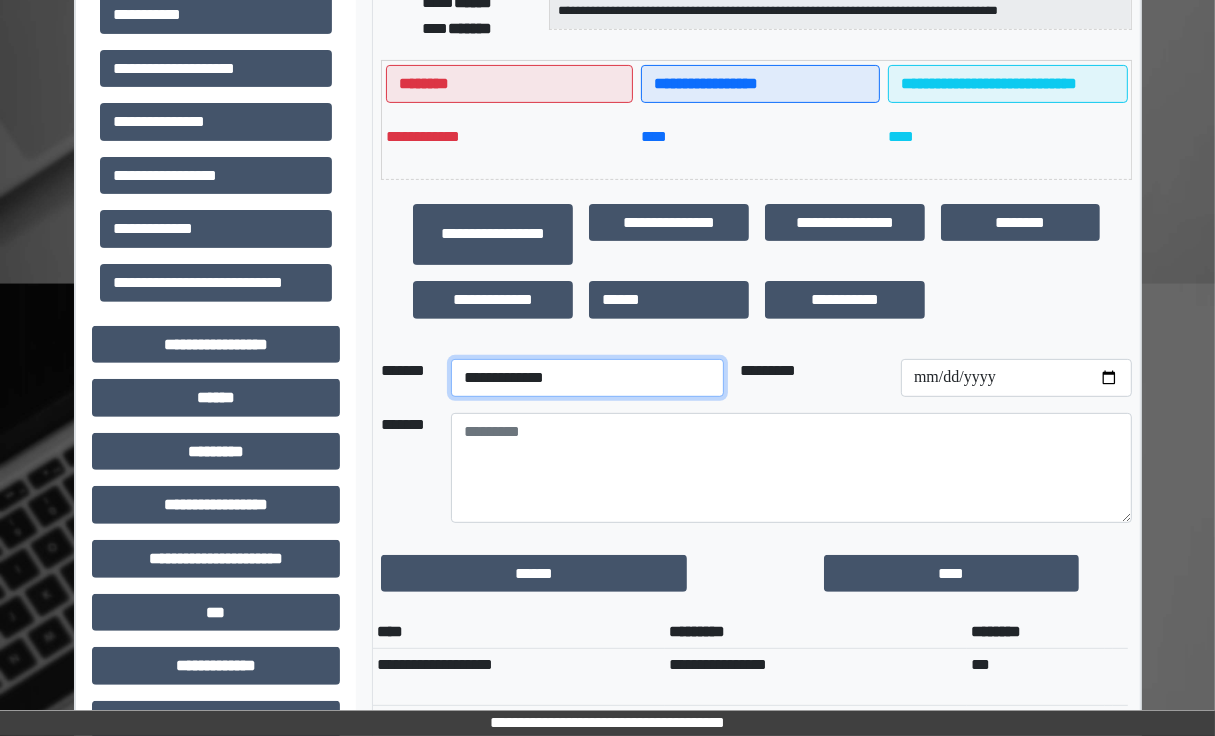 click on "**********" at bounding box center [587, 378] 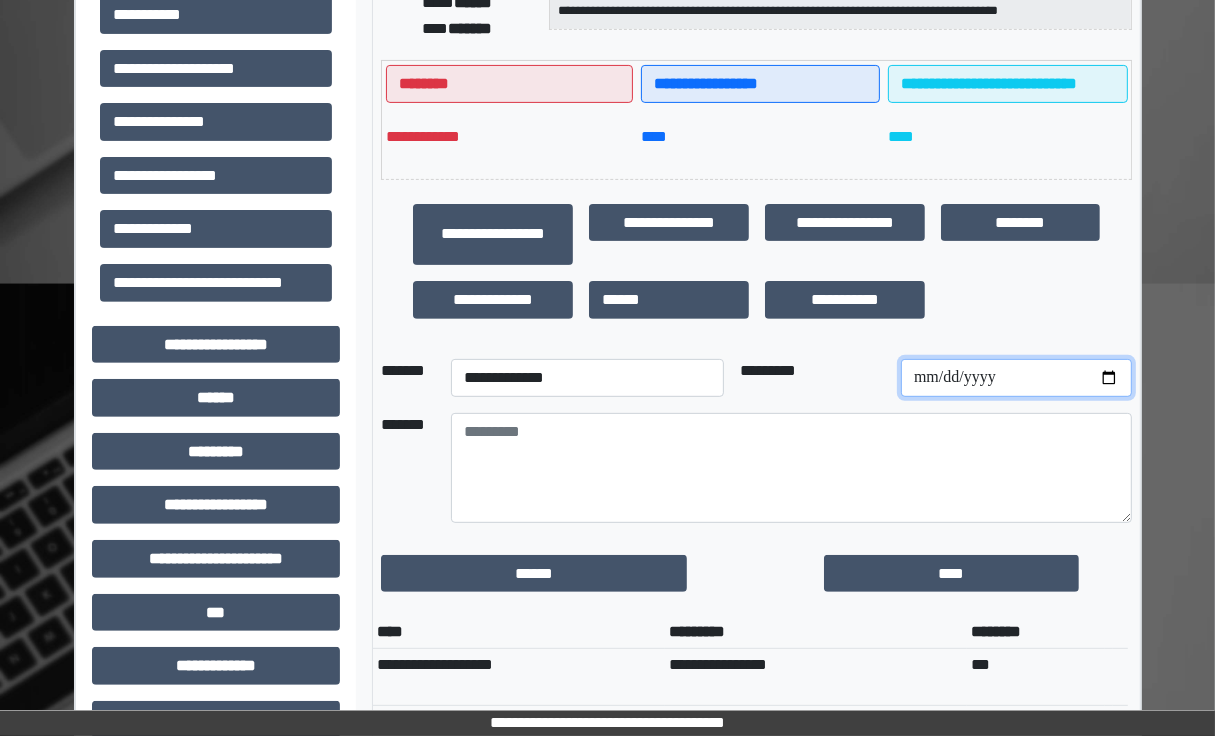 click at bounding box center [1016, 378] 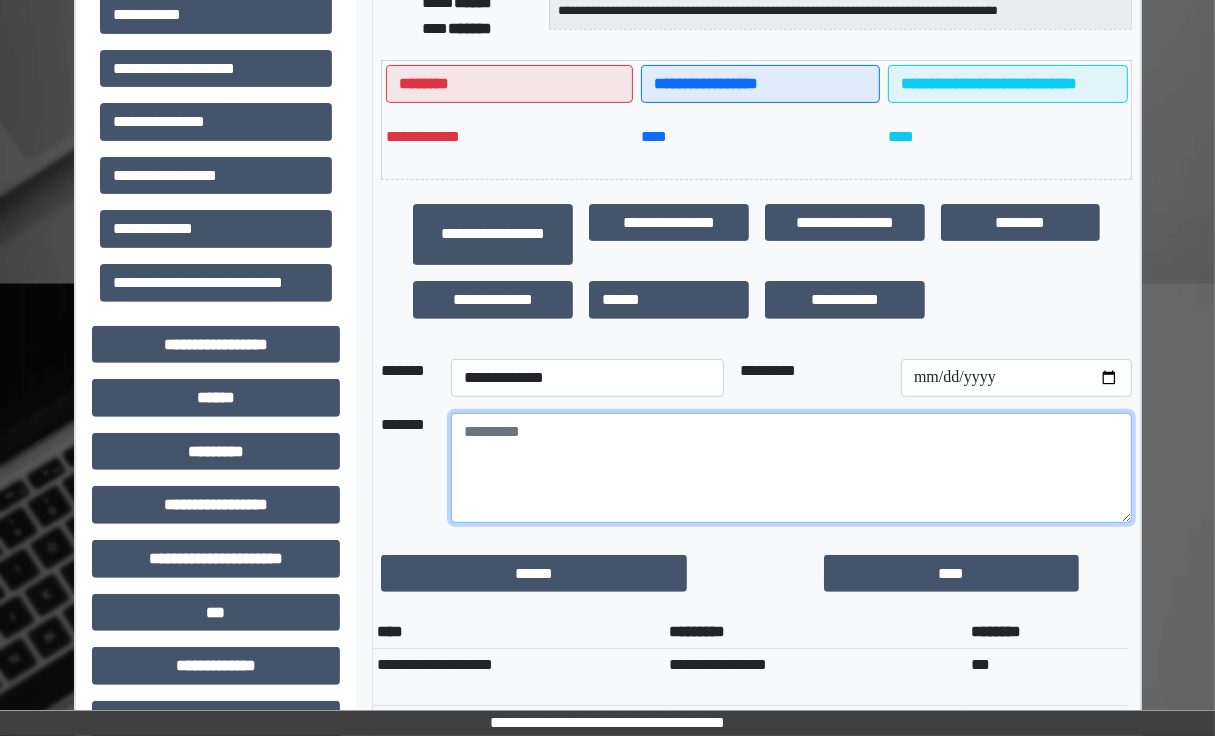 click at bounding box center [791, 468] 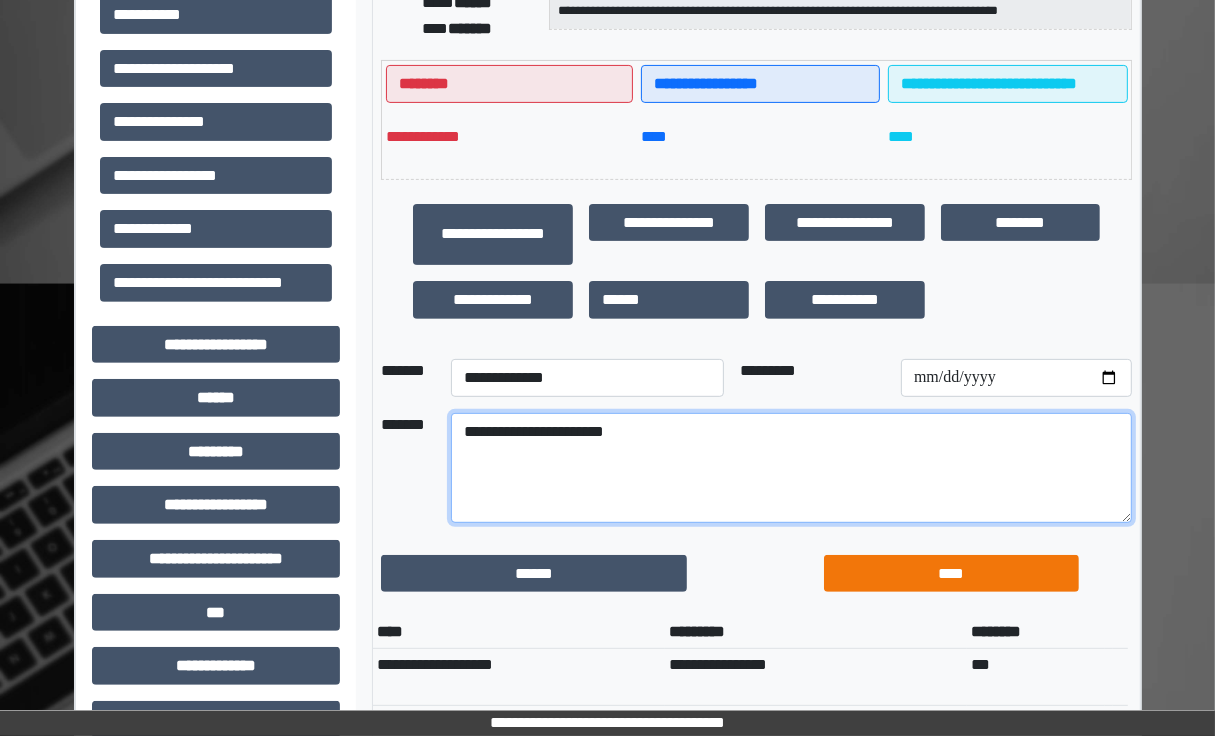 type on "**********" 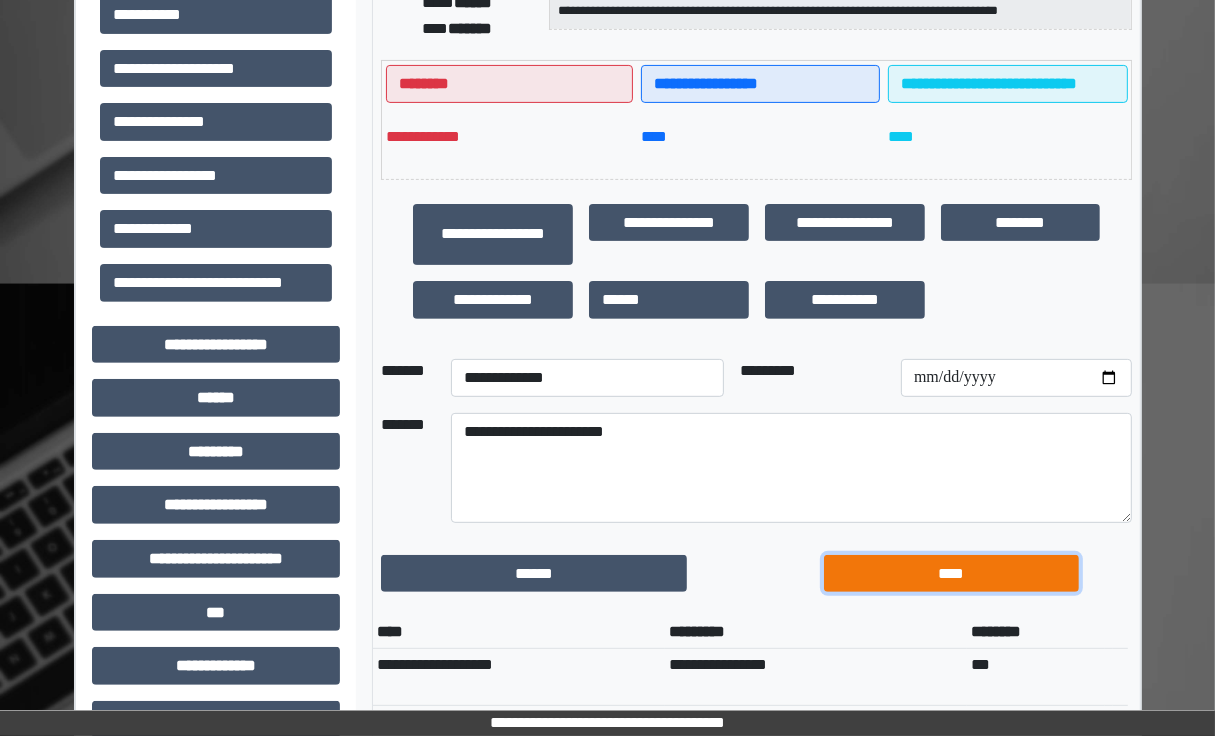 drag, startPoint x: 1016, startPoint y: 576, endPoint x: 1034, endPoint y: 568, distance: 19.697716 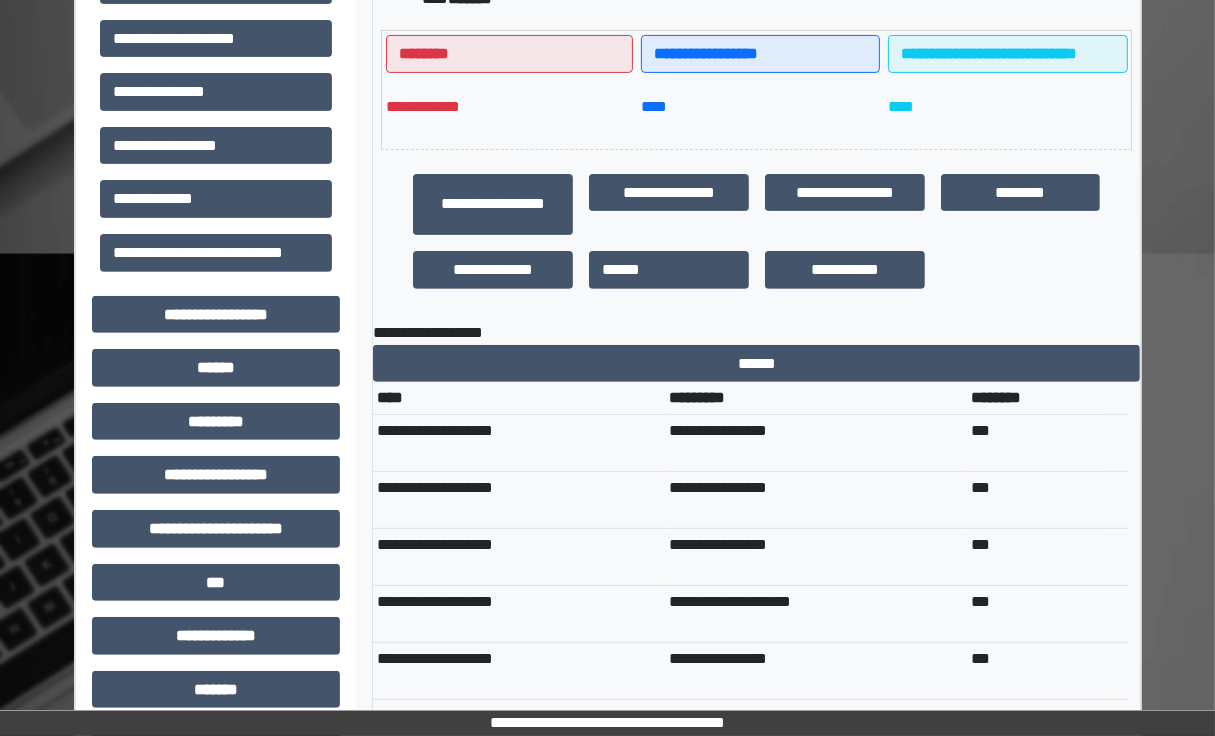 scroll, scrollTop: 552, scrollLeft: 0, axis: vertical 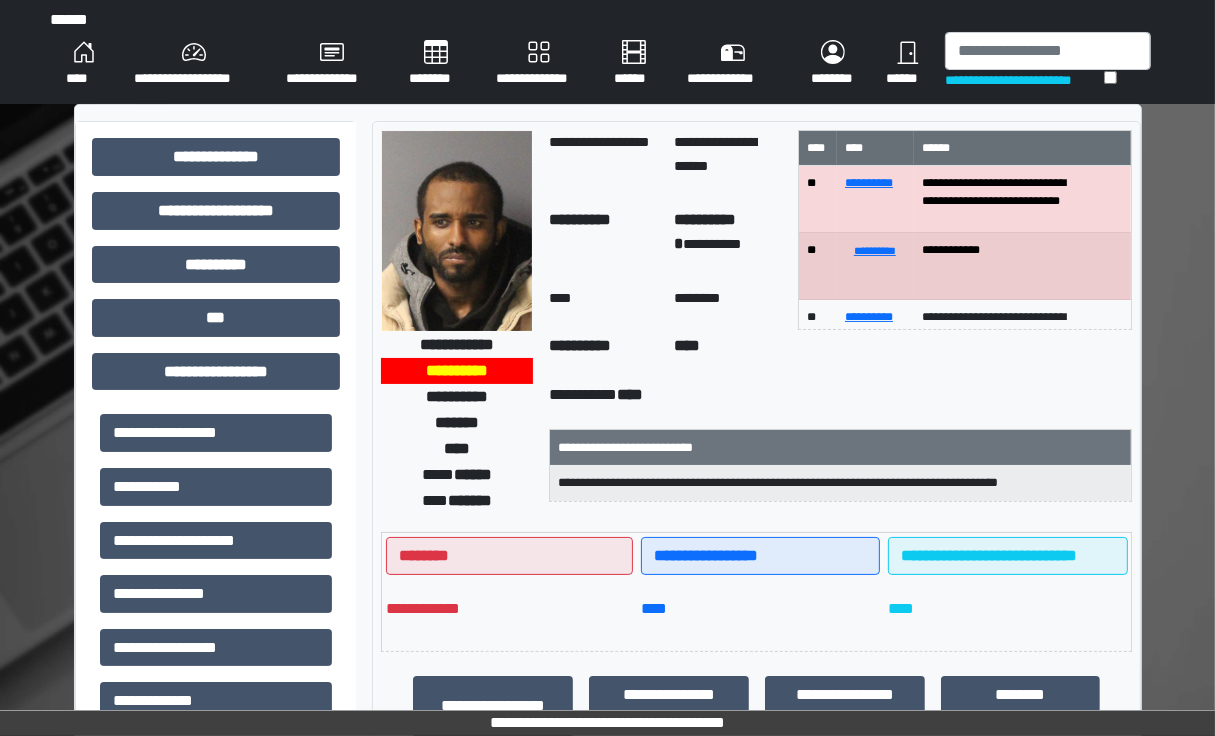 click on "****" at bounding box center (84, 64) 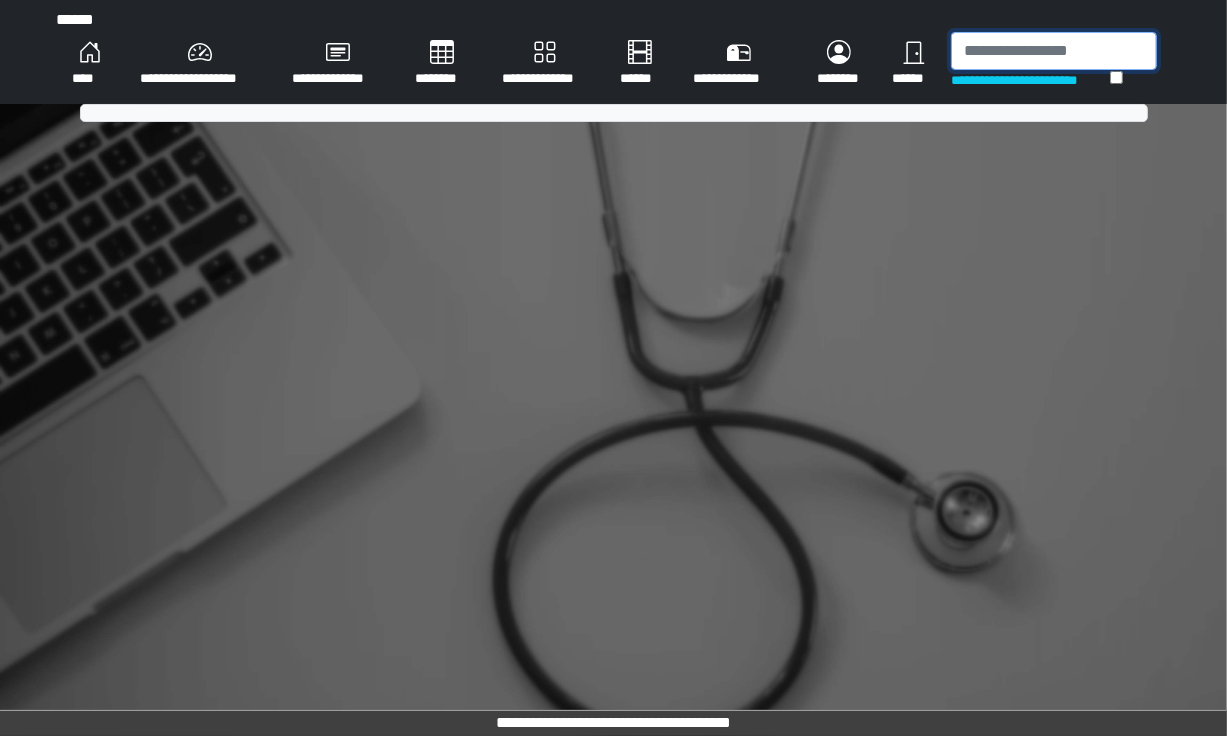 click at bounding box center [1054, 51] 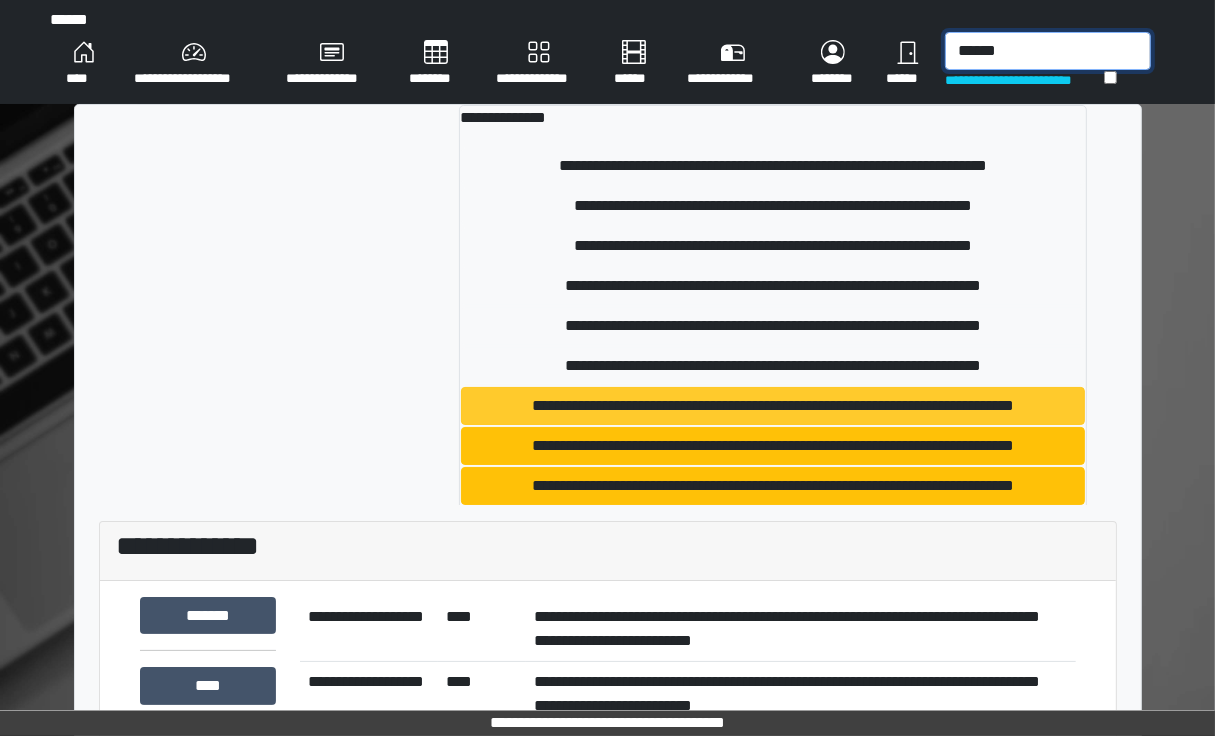 type on "******" 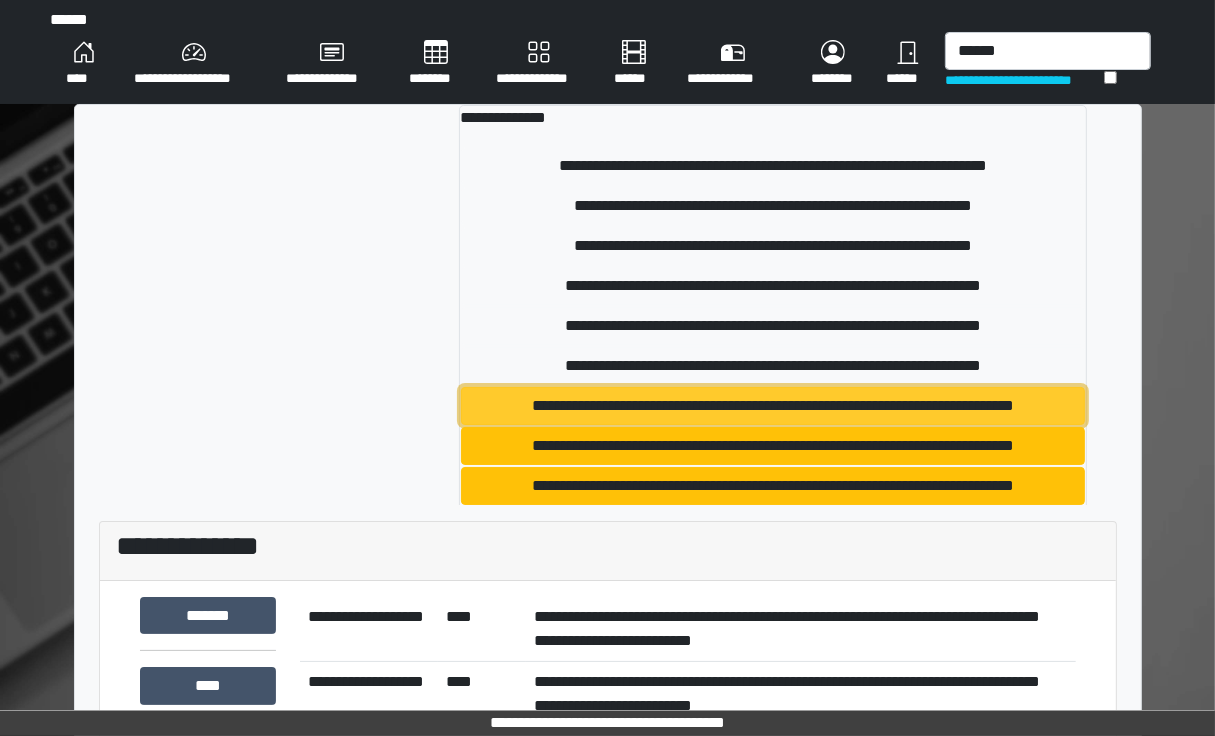 click on "**********" at bounding box center (773, 406) 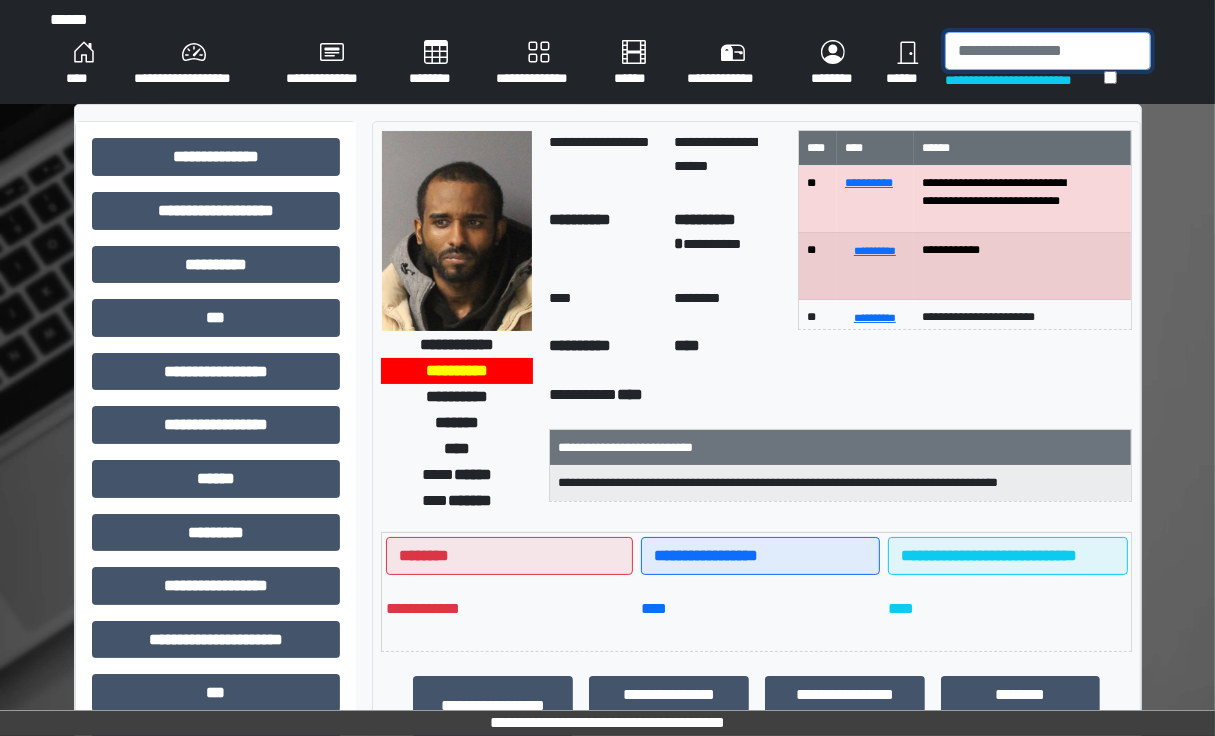 click at bounding box center (1048, 51) 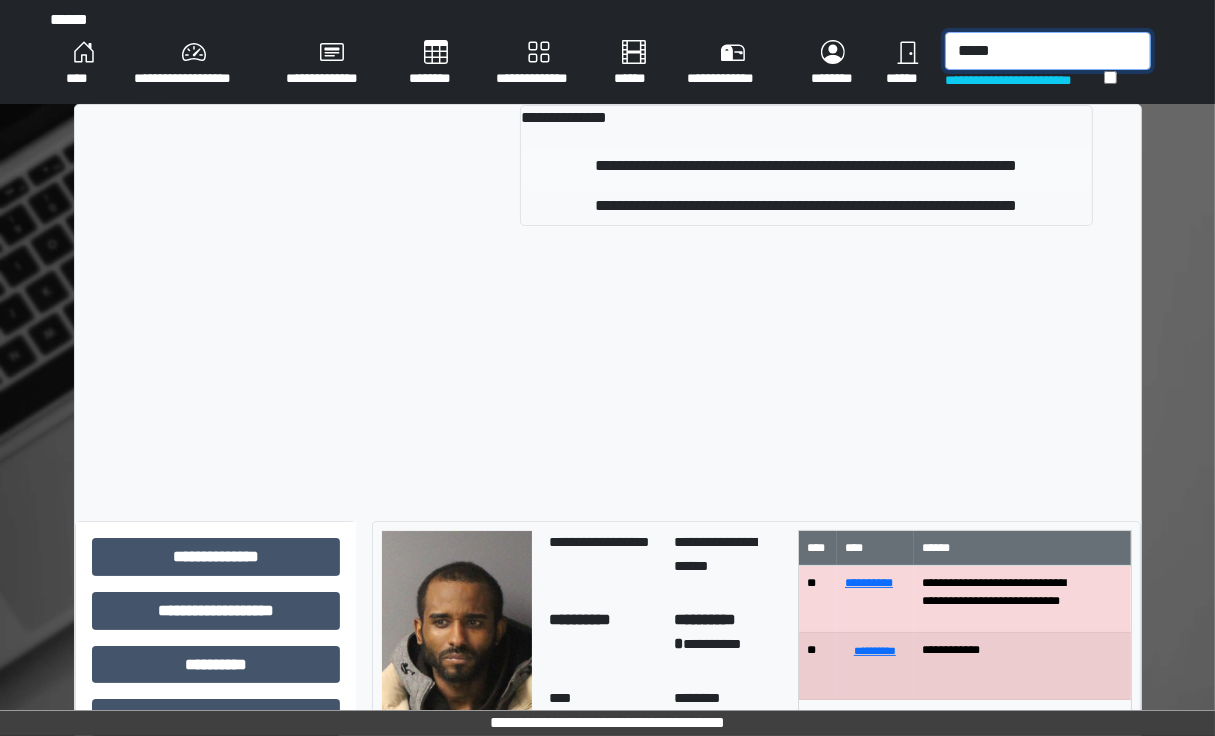 type on "*****" 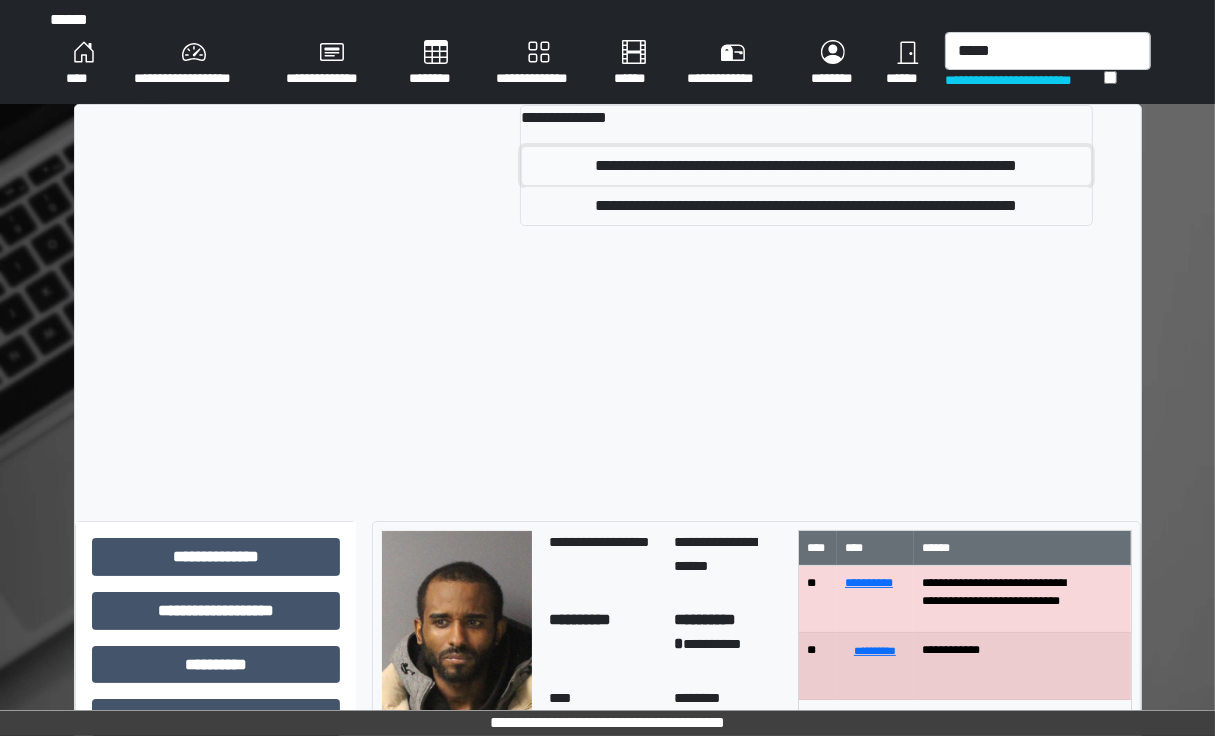 click on "**********" at bounding box center [806, 166] 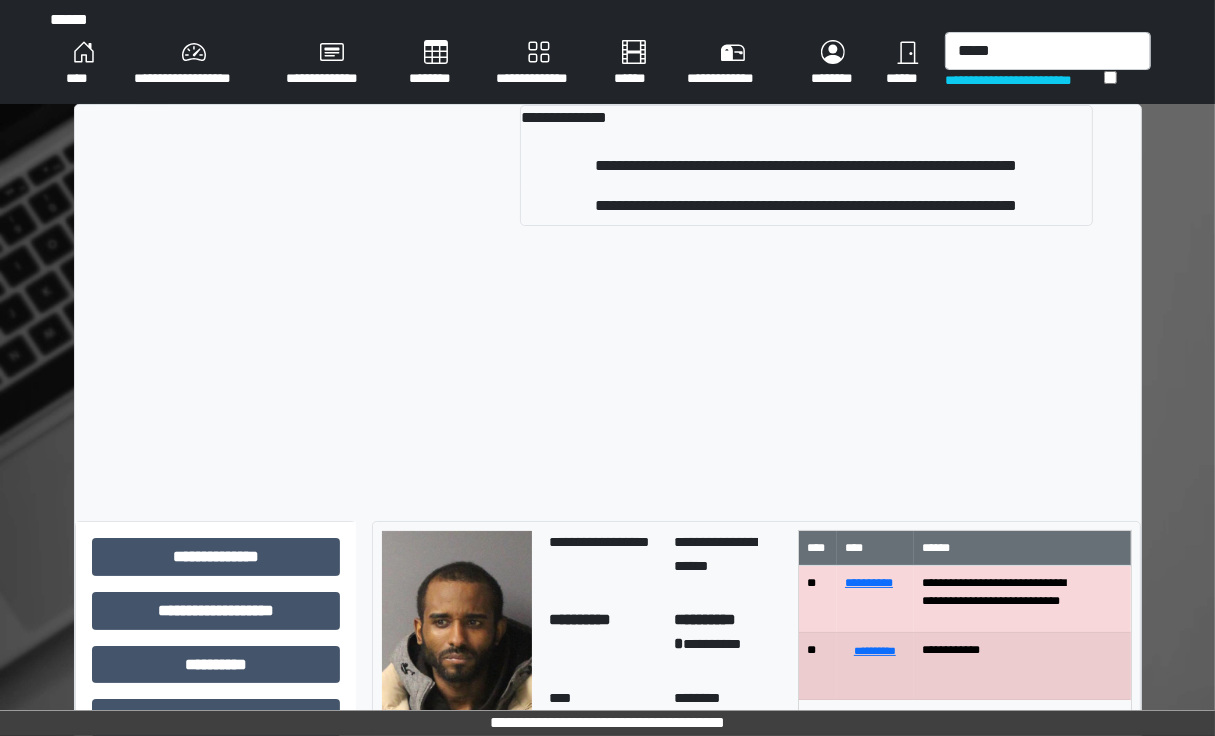 type 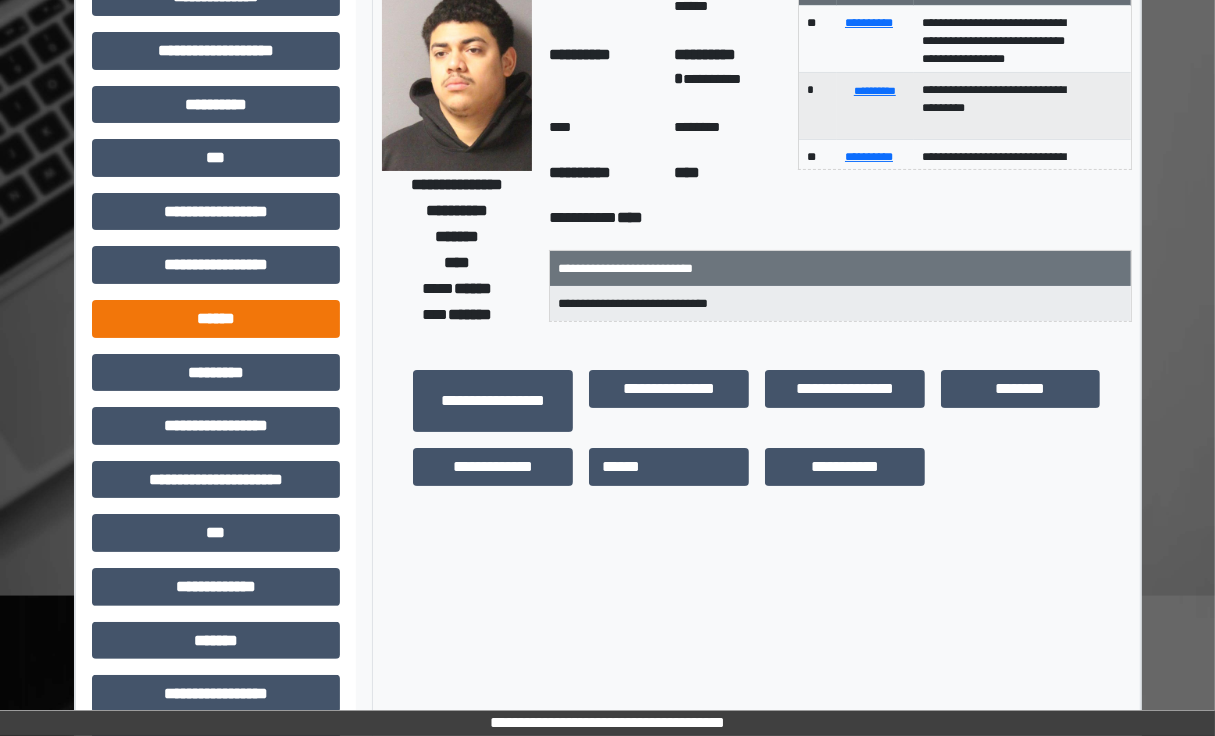 scroll, scrollTop: 240, scrollLeft: 0, axis: vertical 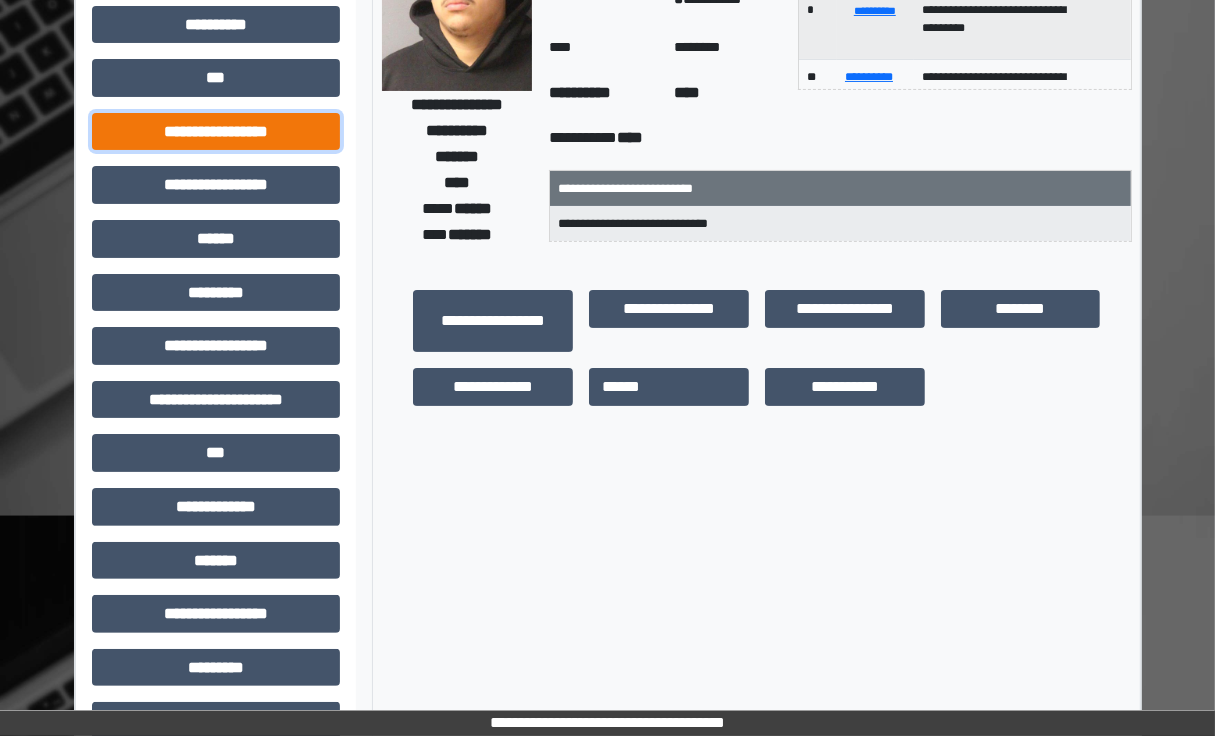 click on "**********" at bounding box center [216, 132] 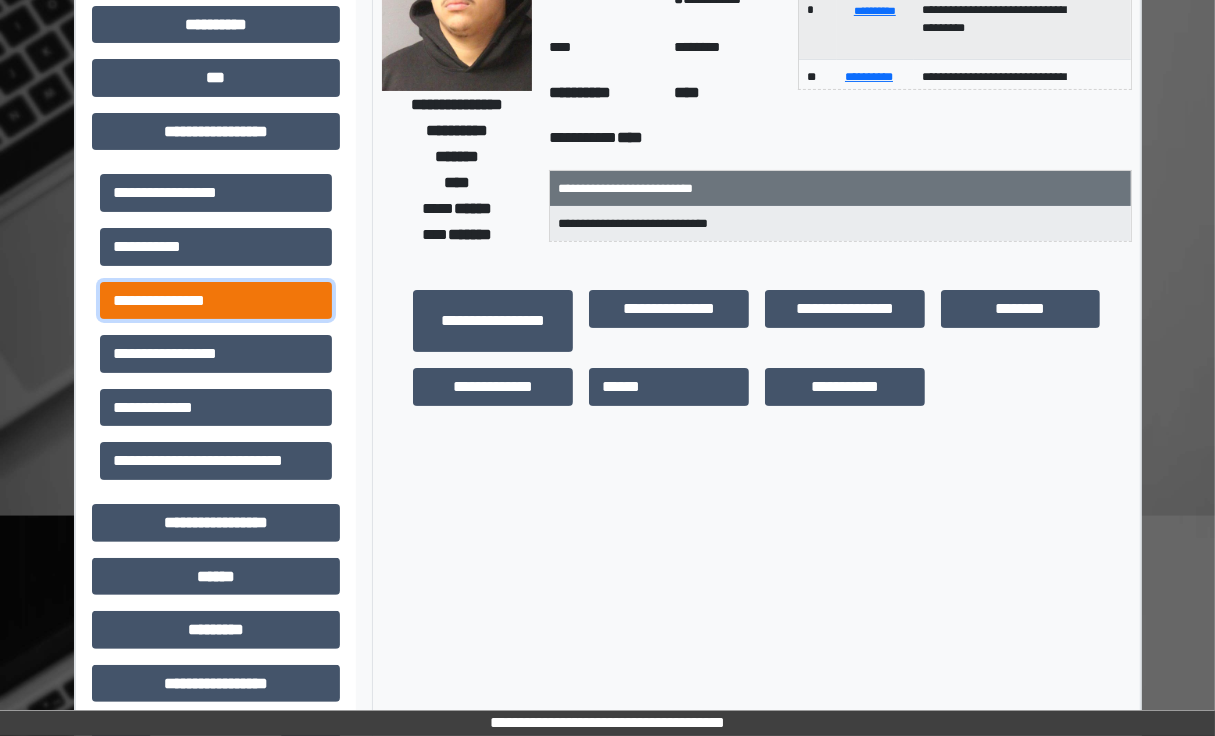 click on "**********" at bounding box center [216, 301] 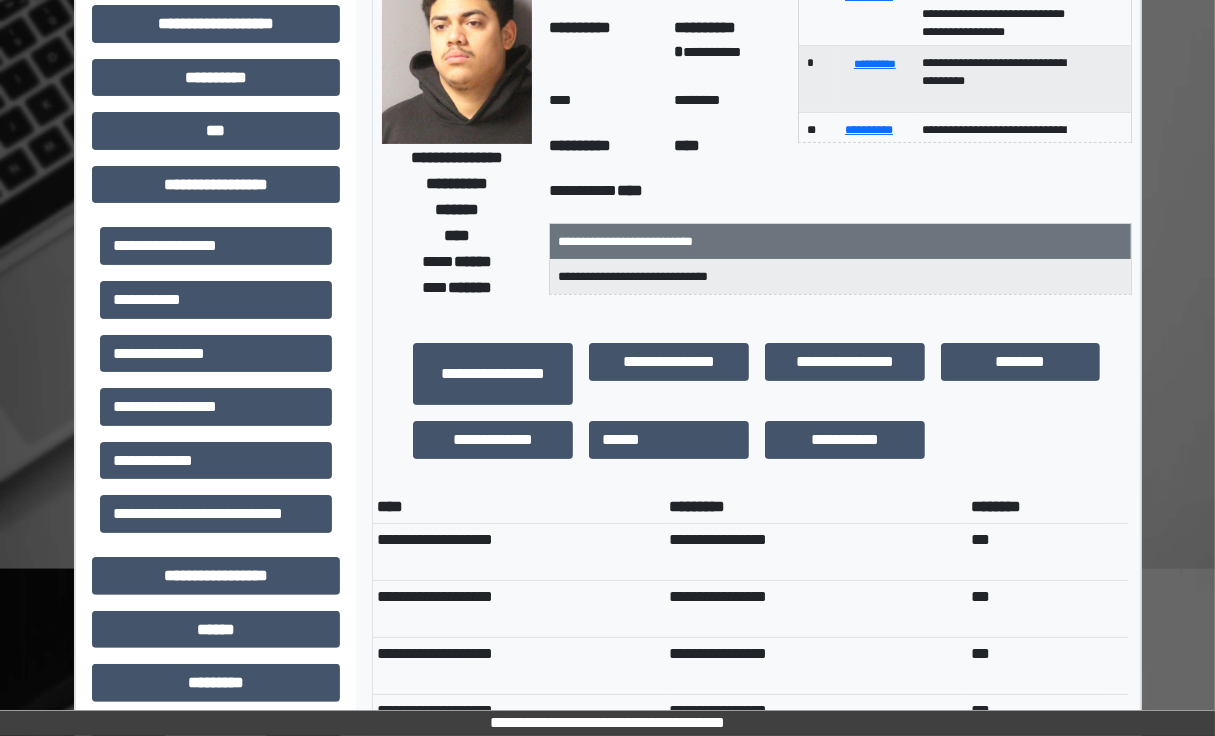 scroll, scrollTop: 160, scrollLeft: 0, axis: vertical 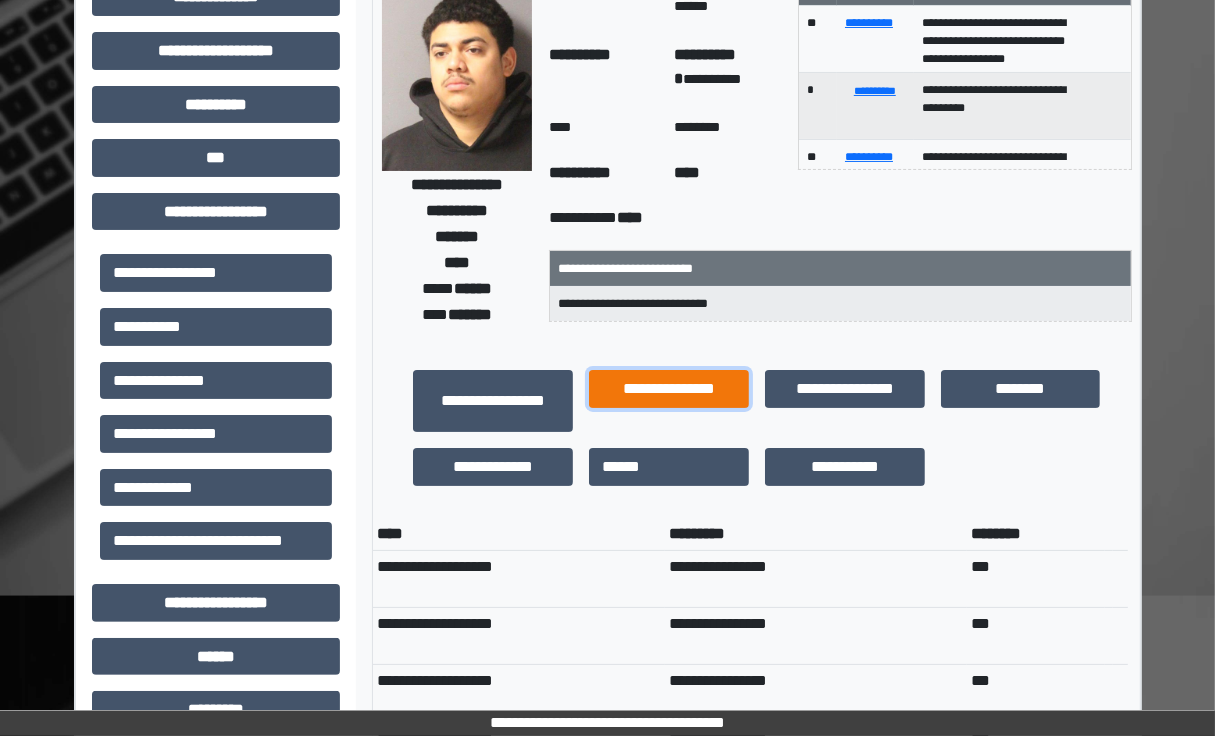 click on "**********" at bounding box center (669, 389) 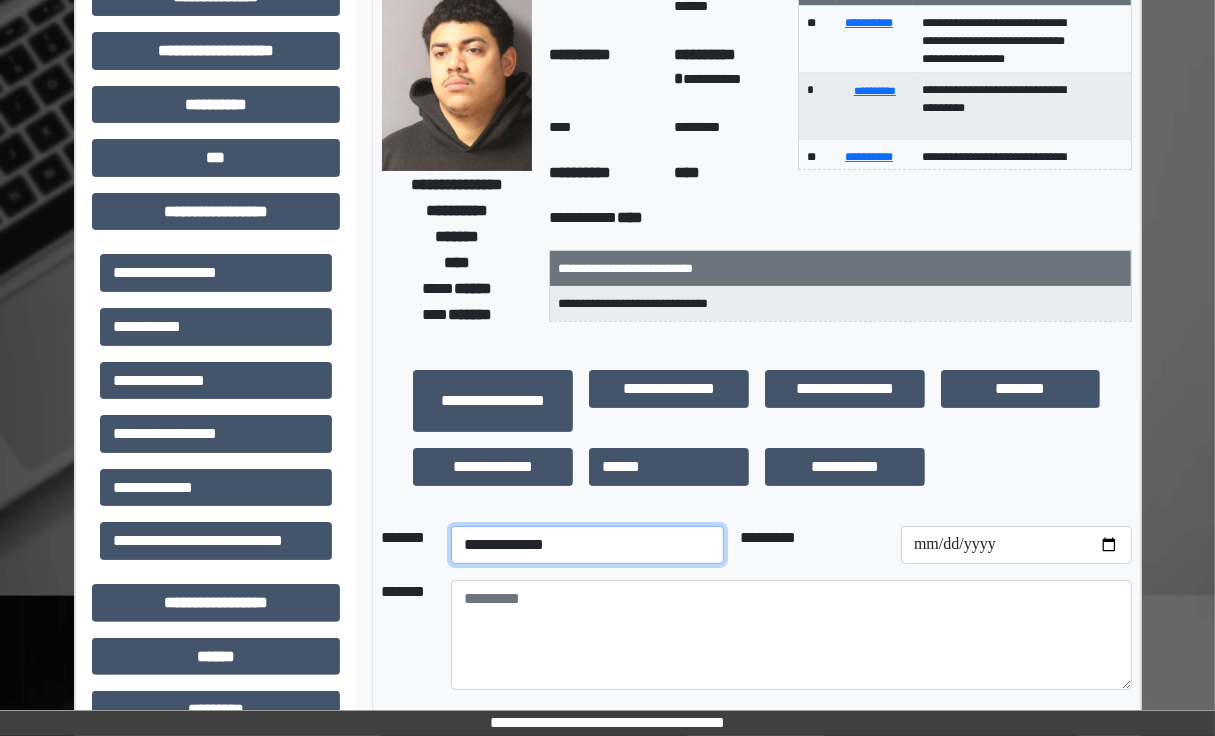 click on "**********" at bounding box center (587, 545) 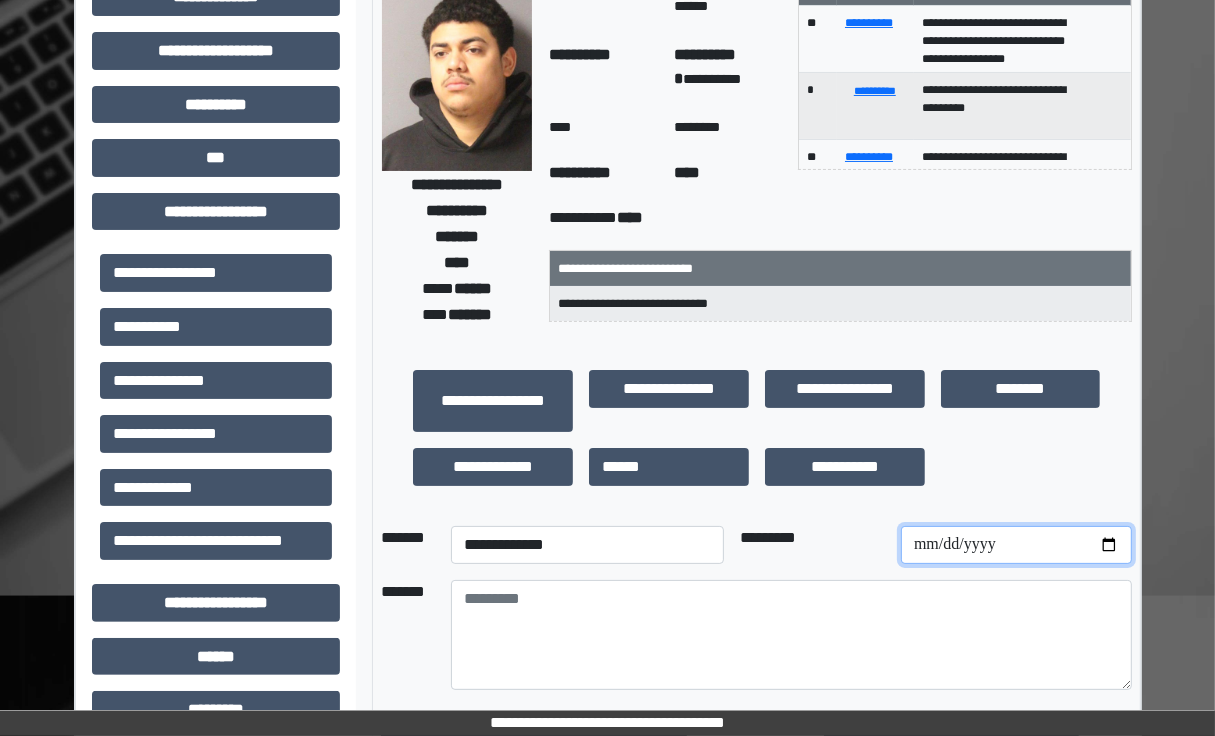click at bounding box center (1016, 545) 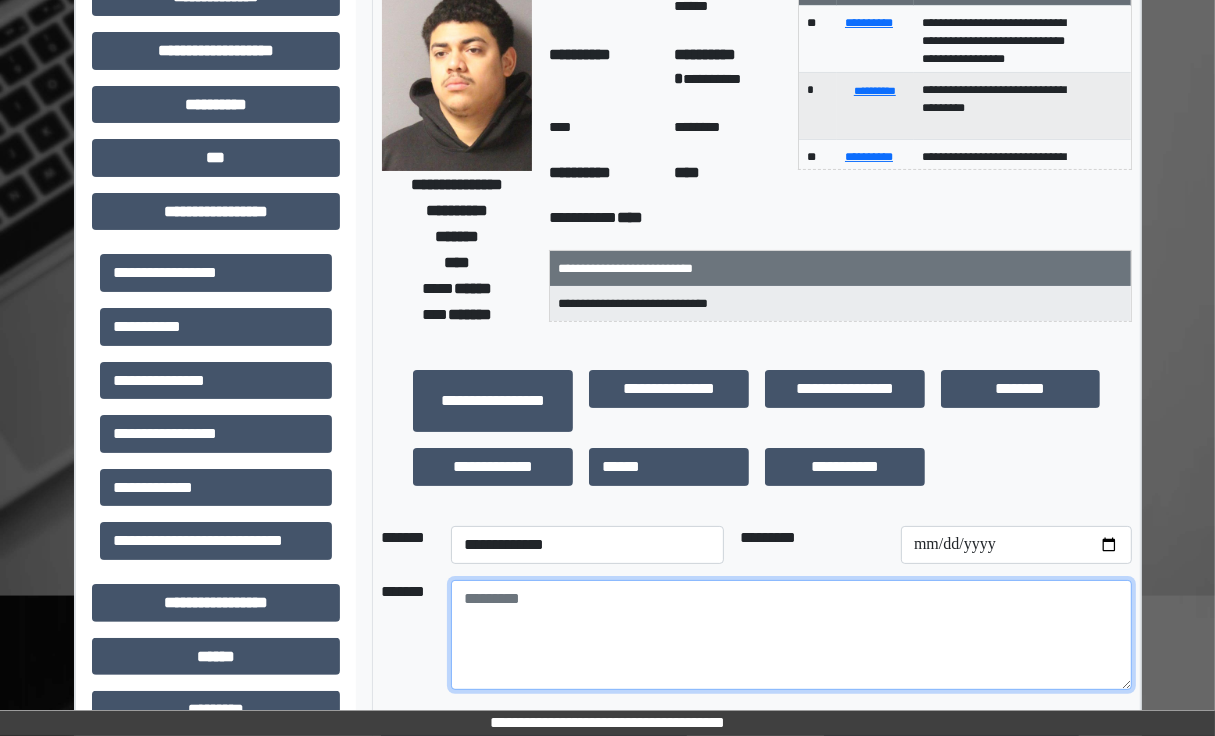 click at bounding box center [791, 635] 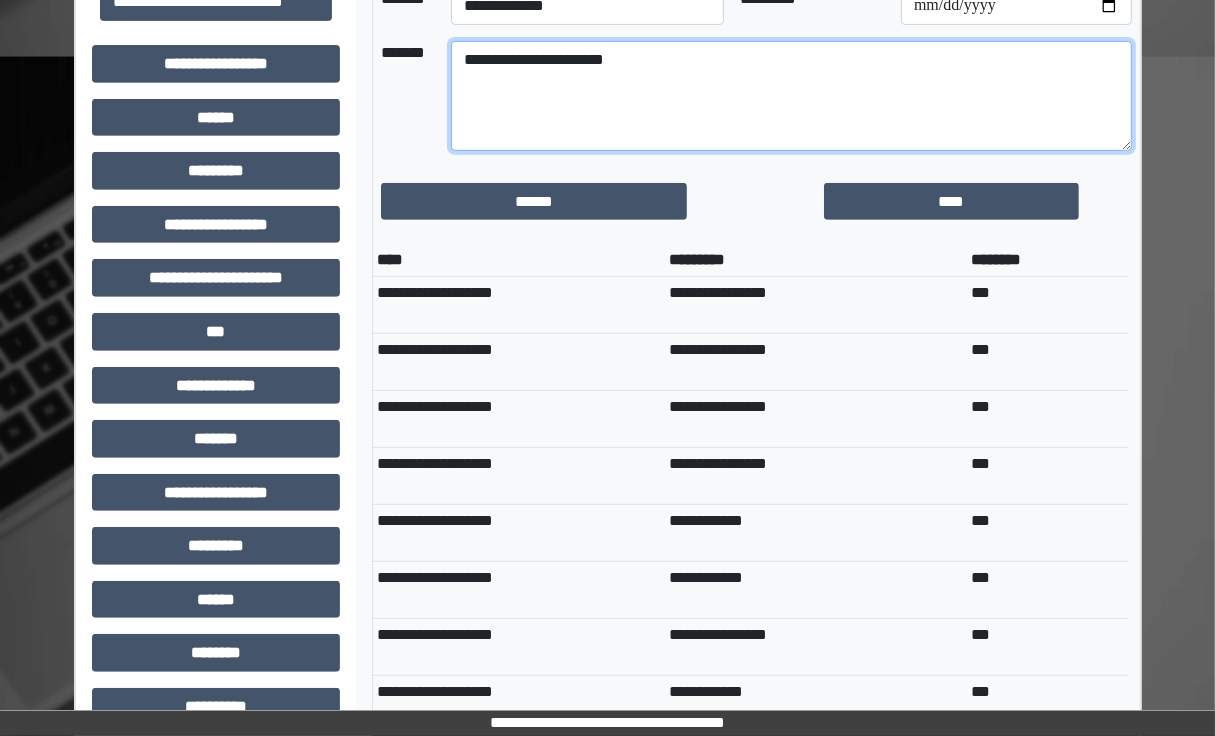 scroll, scrollTop: 697, scrollLeft: 0, axis: vertical 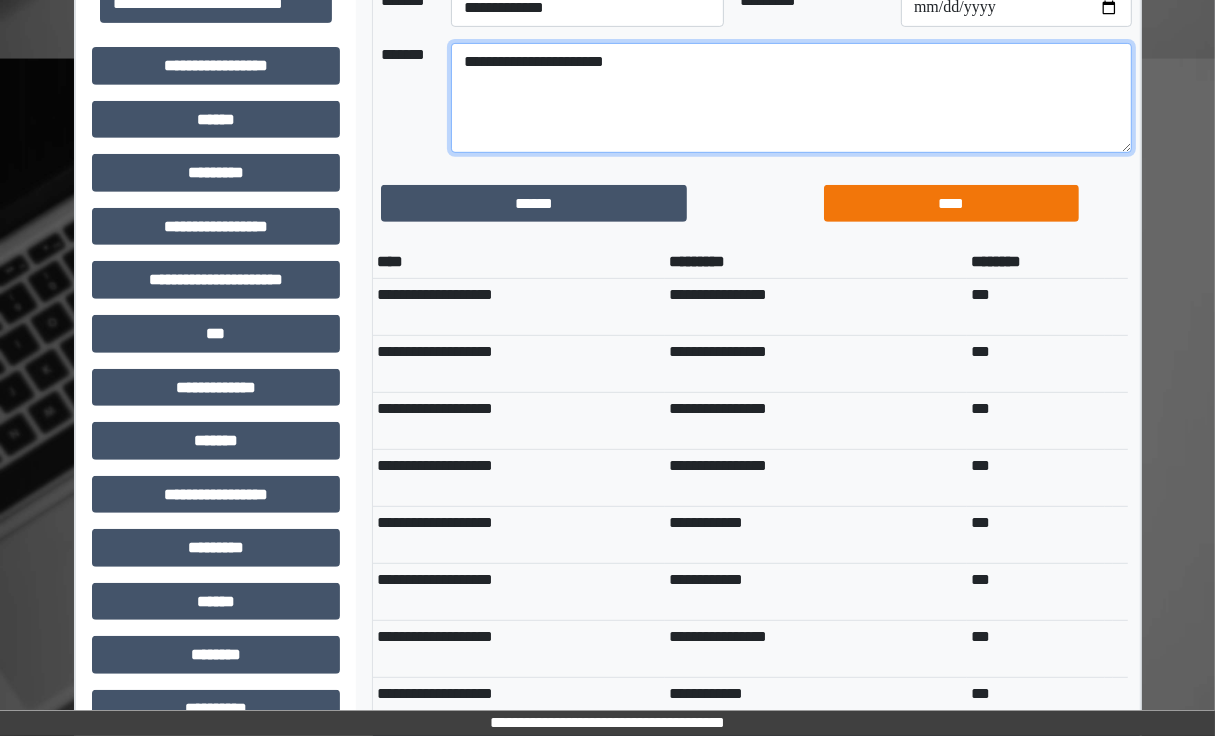 type on "**********" 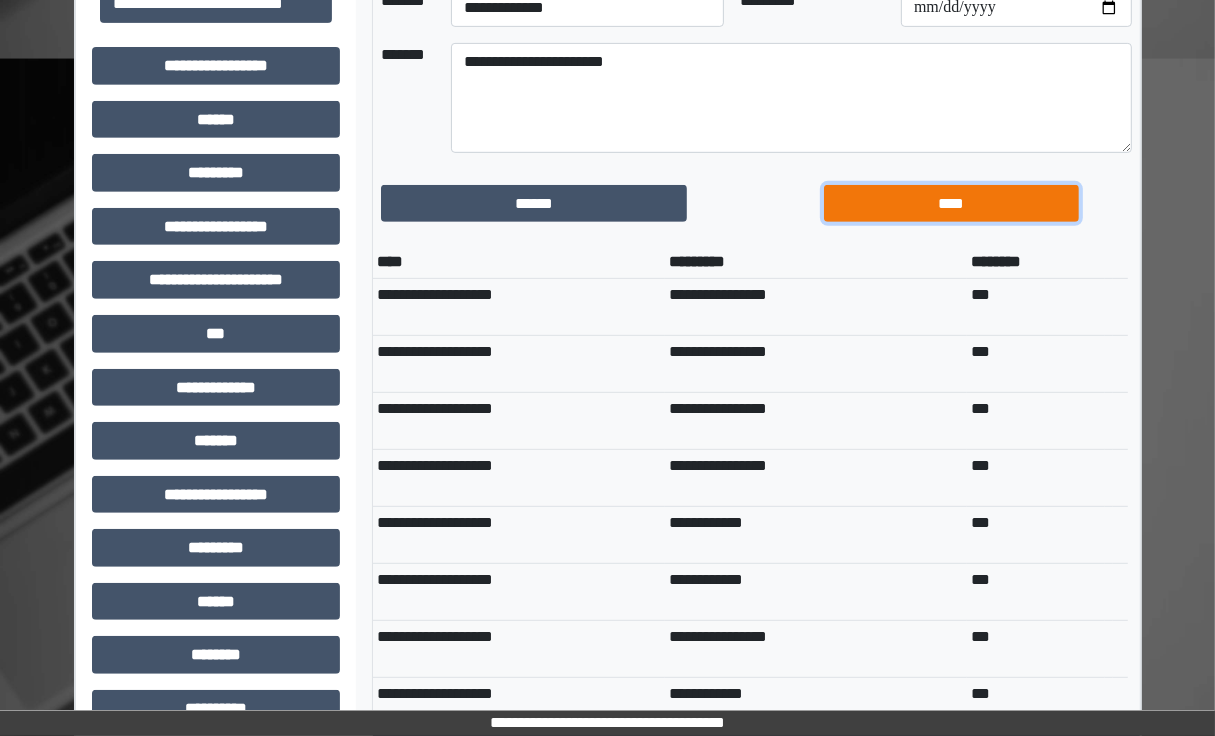 click on "****" at bounding box center [951, 204] 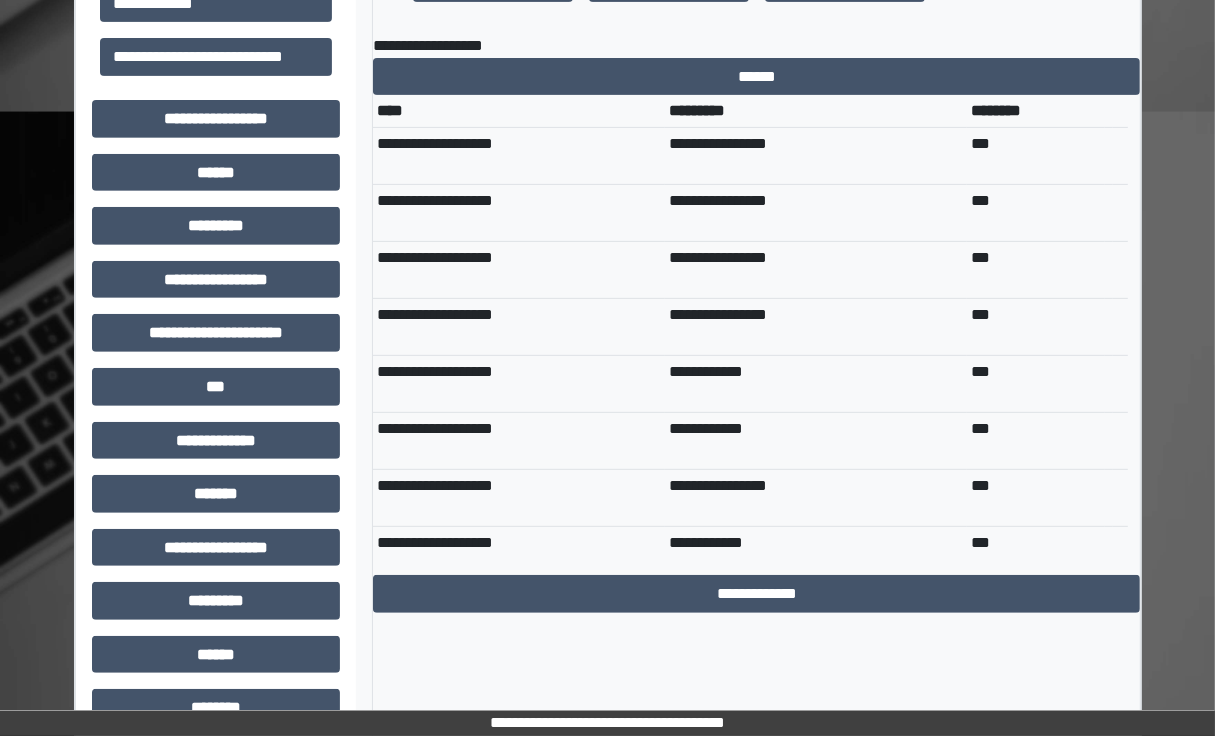 scroll, scrollTop: 617, scrollLeft: 0, axis: vertical 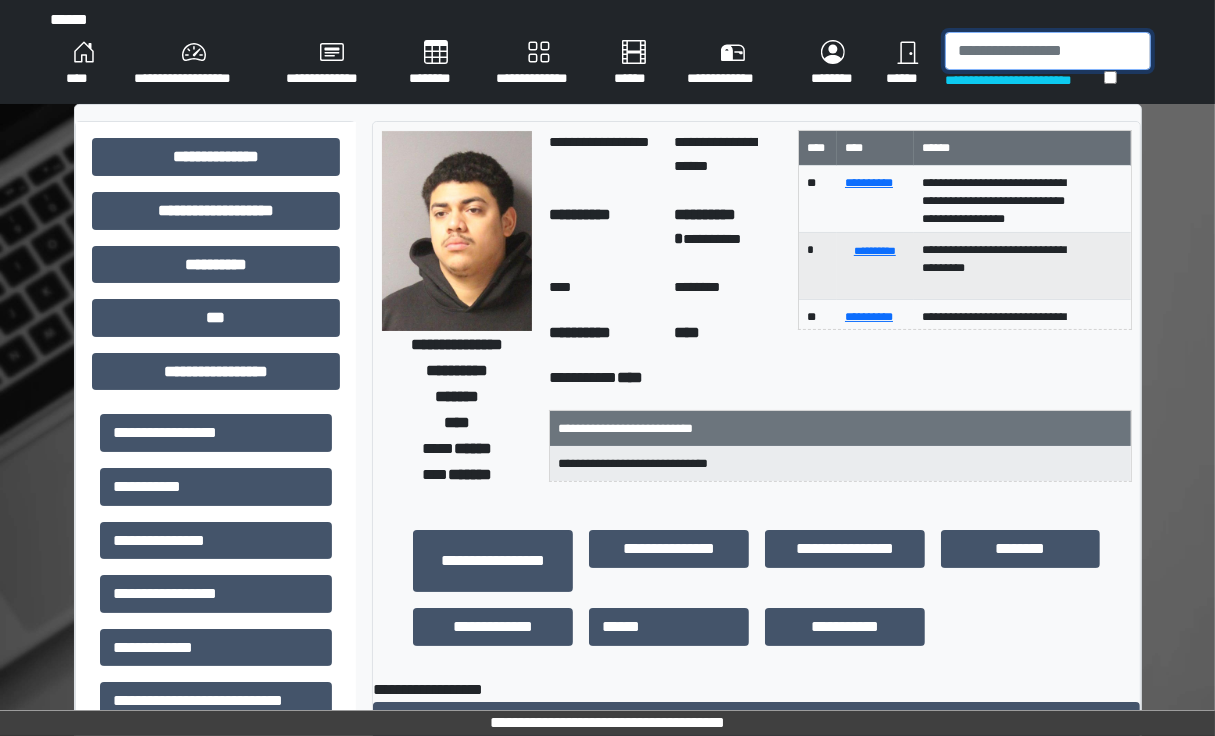 click at bounding box center [1048, 51] 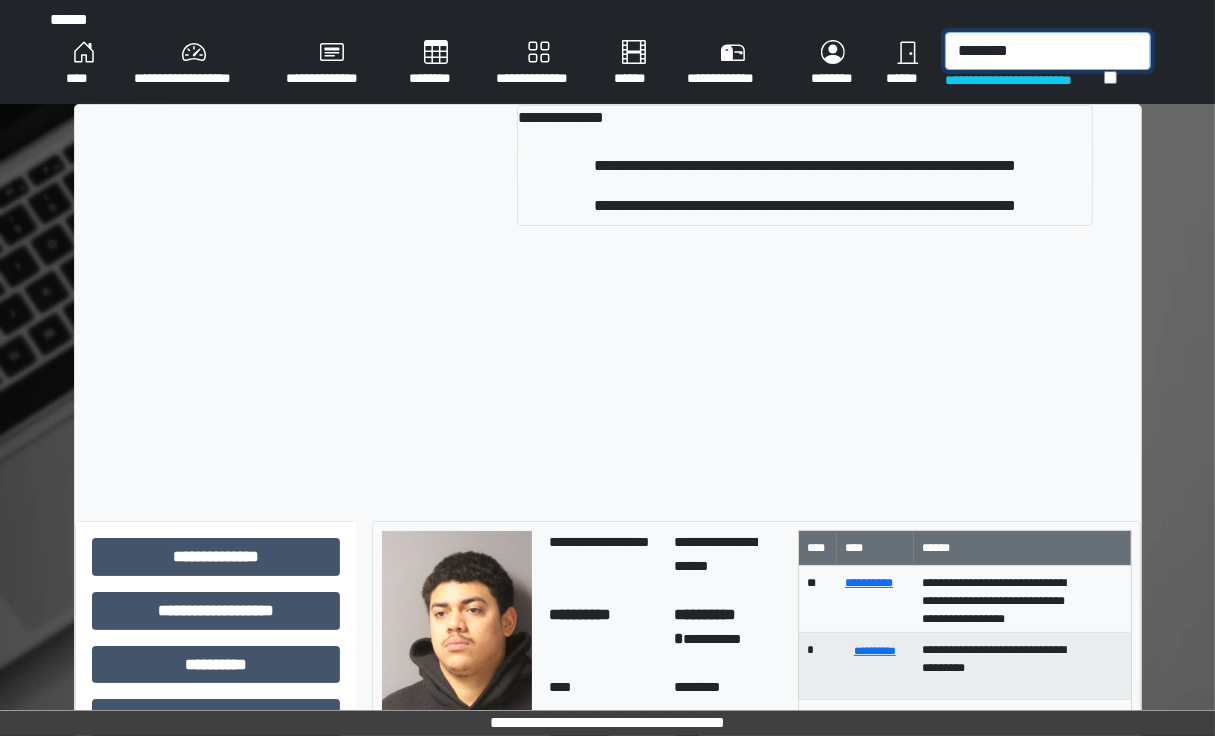 type on "********" 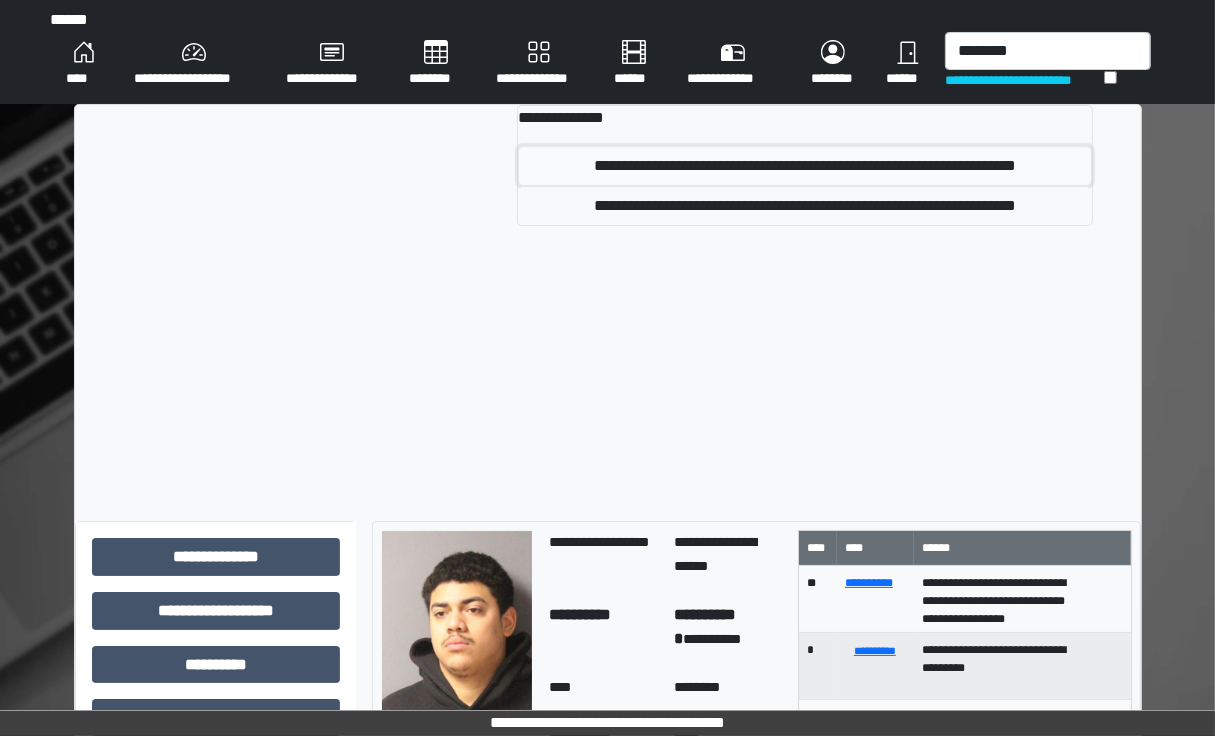 click on "**********" at bounding box center (805, 166) 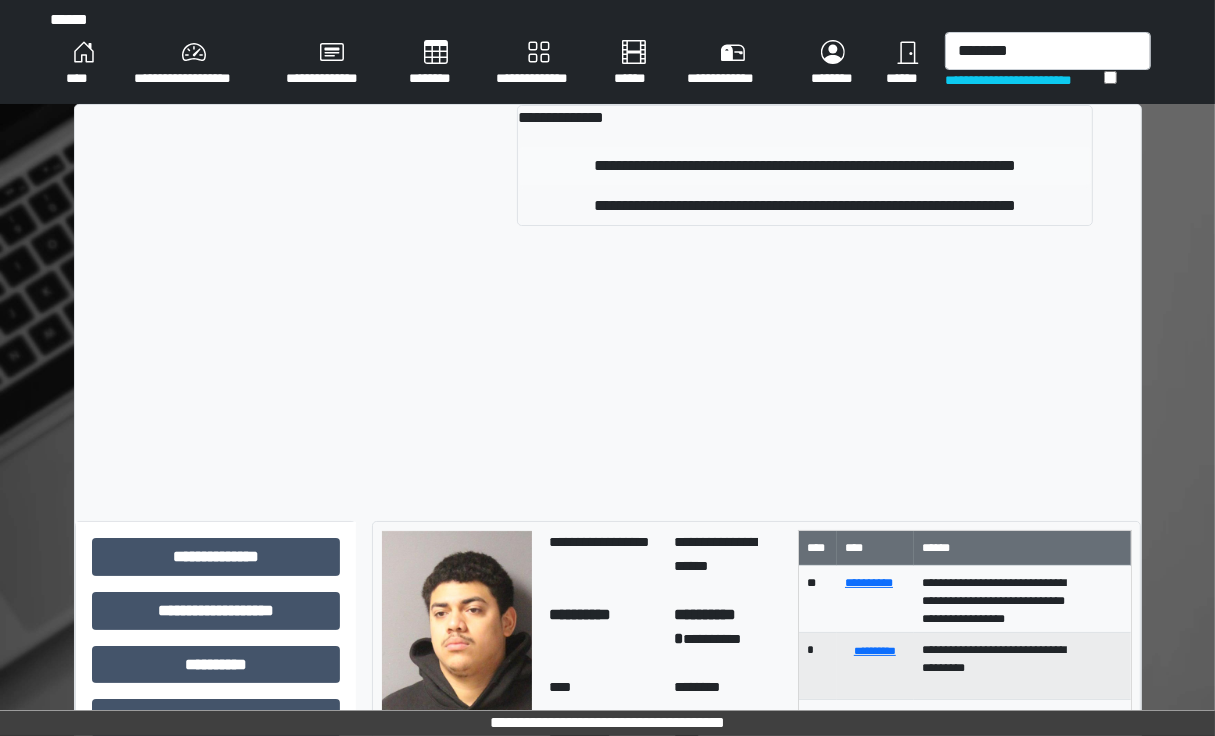 type 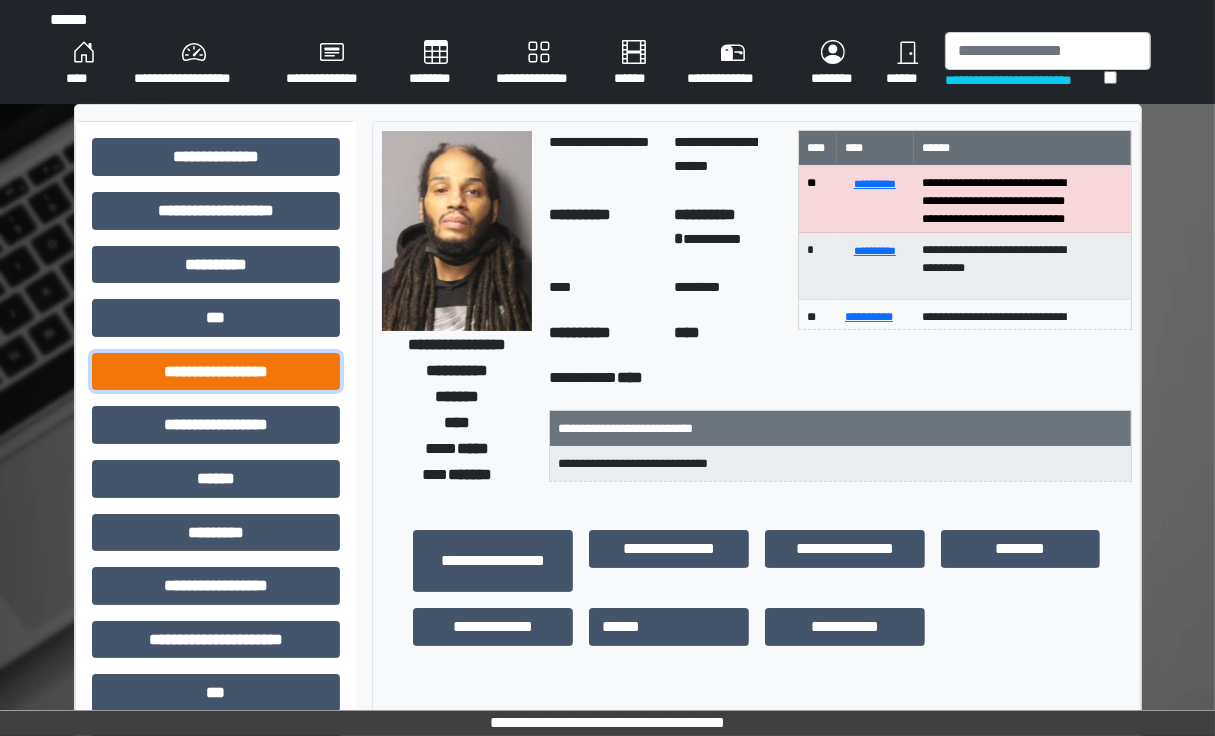 click on "**********" at bounding box center [216, 372] 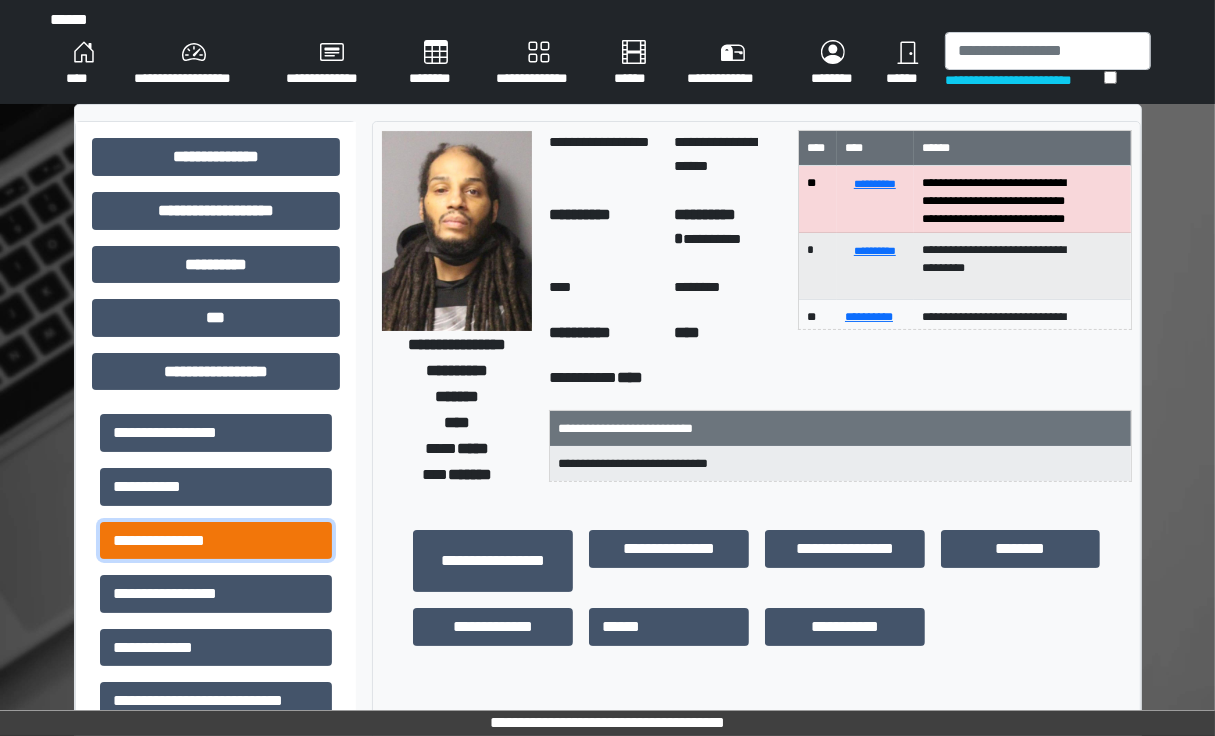 click on "**********" at bounding box center [216, 541] 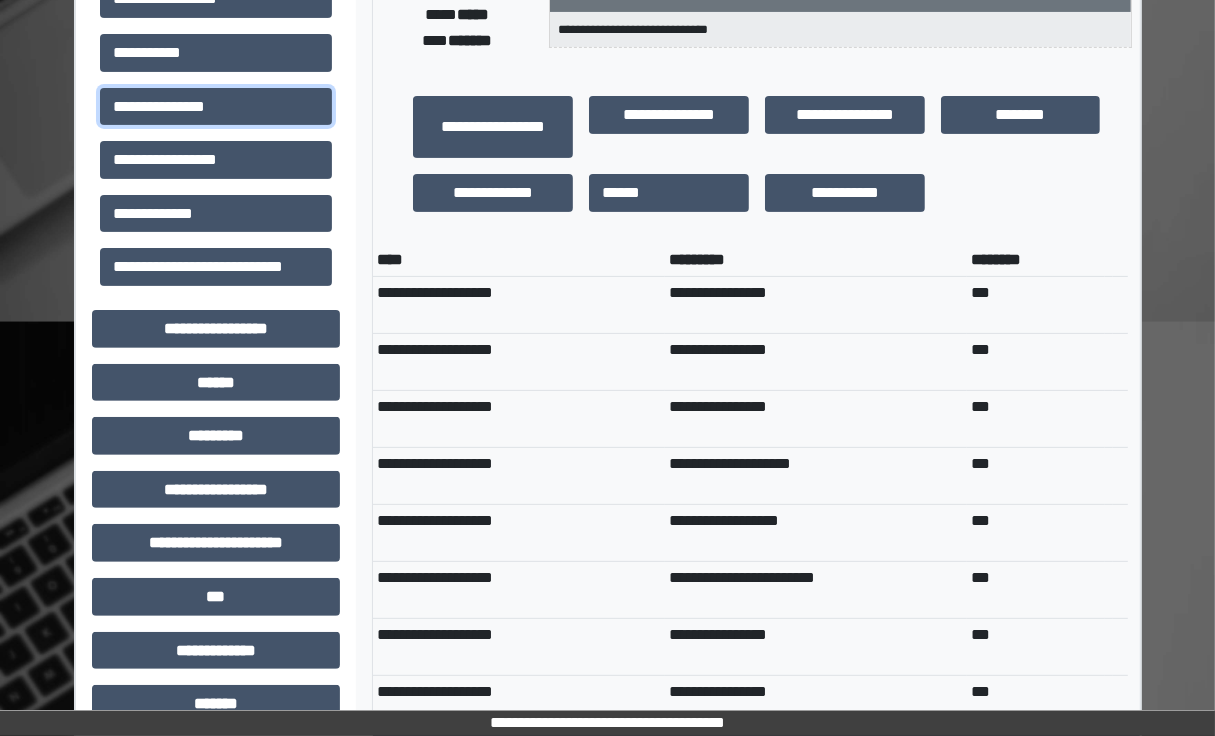 scroll, scrollTop: 444, scrollLeft: 0, axis: vertical 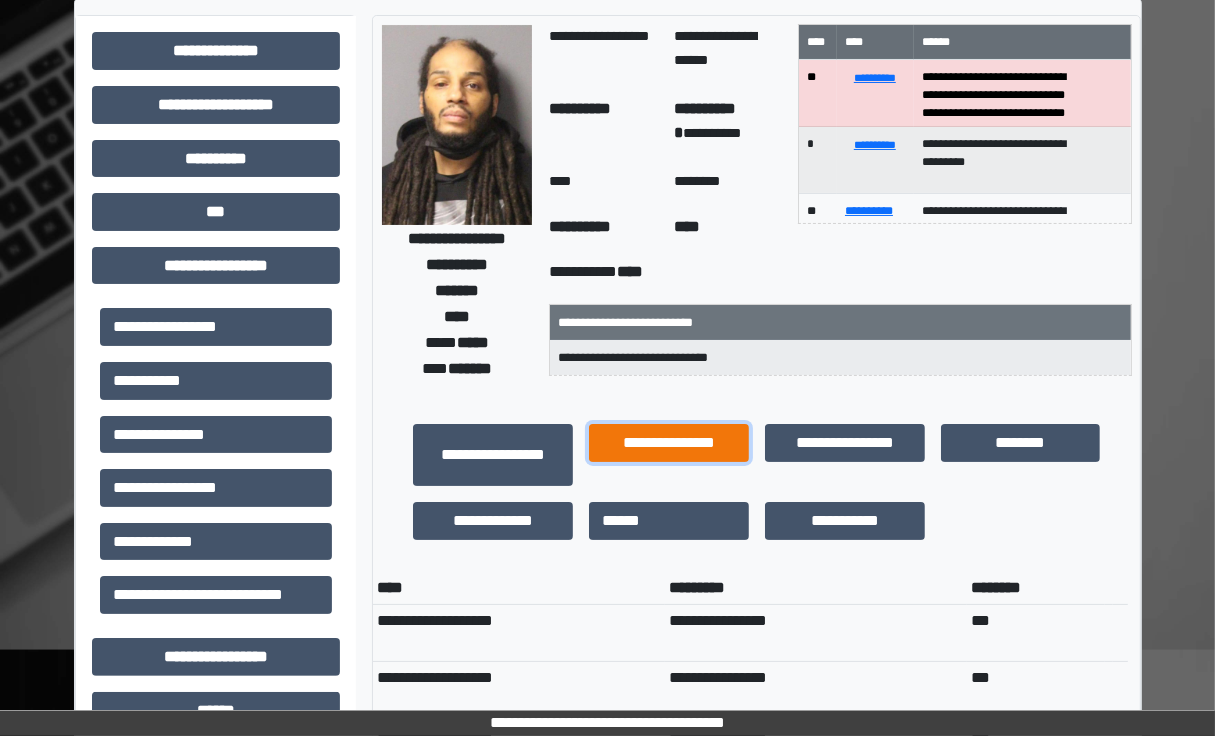 click on "**********" at bounding box center [669, 443] 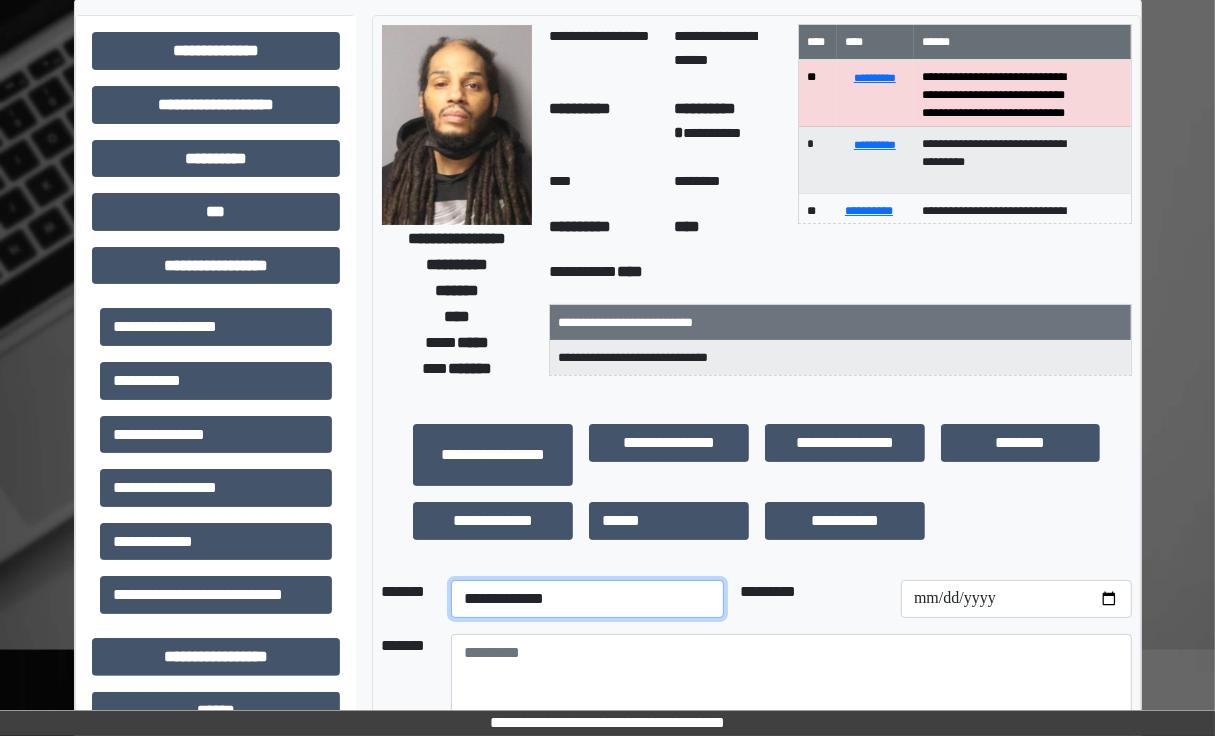 click on "**********" at bounding box center (587, 599) 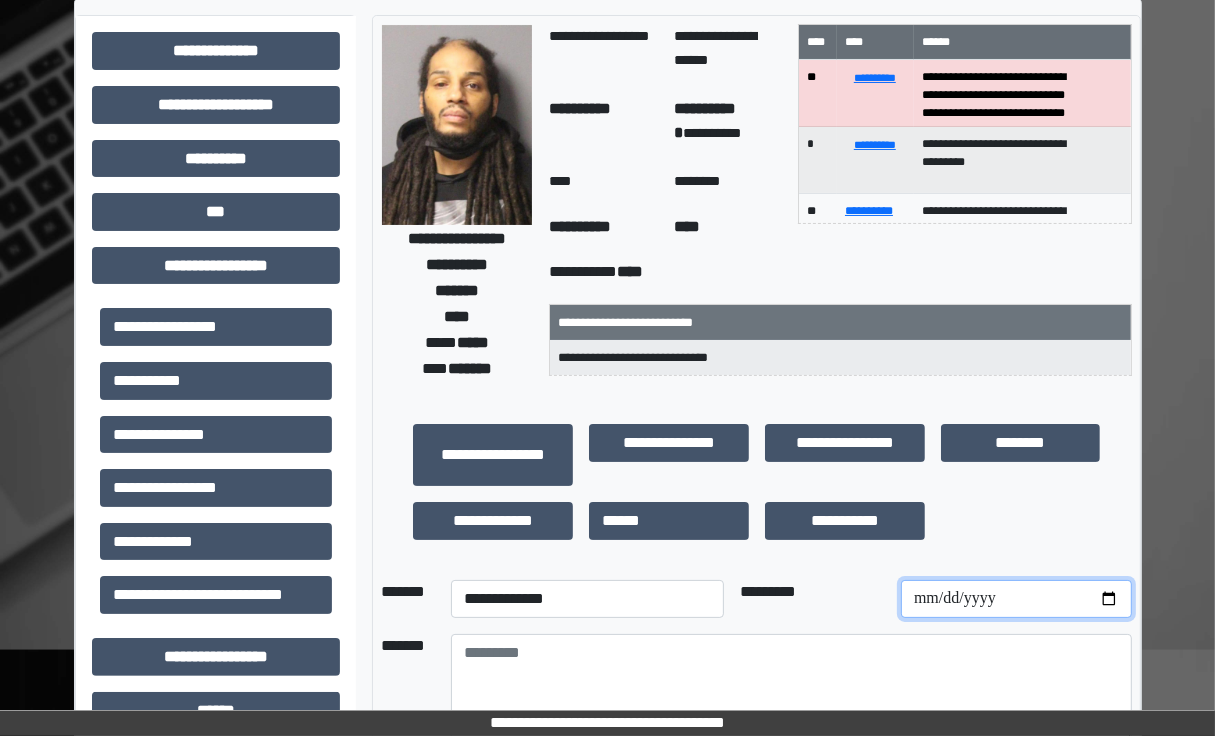 click at bounding box center [1016, 599] 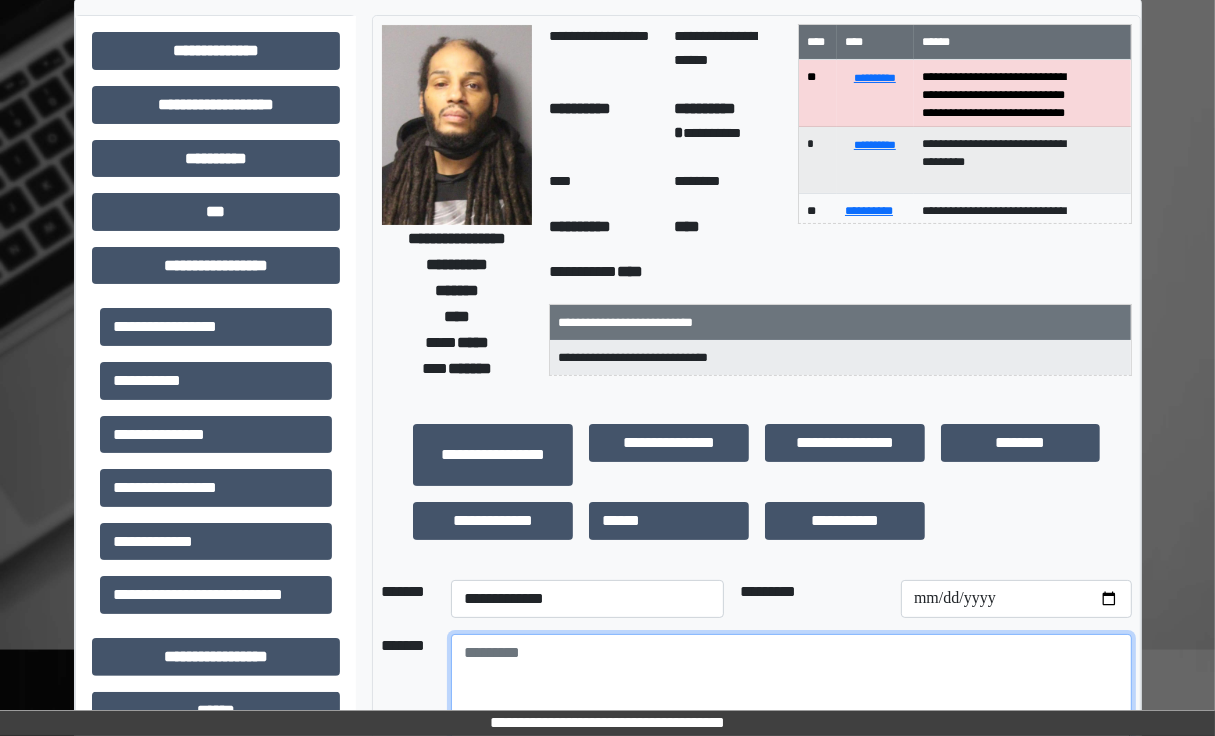 drag, startPoint x: 1007, startPoint y: 682, endPoint x: 1002, endPoint y: 664, distance: 18.681541 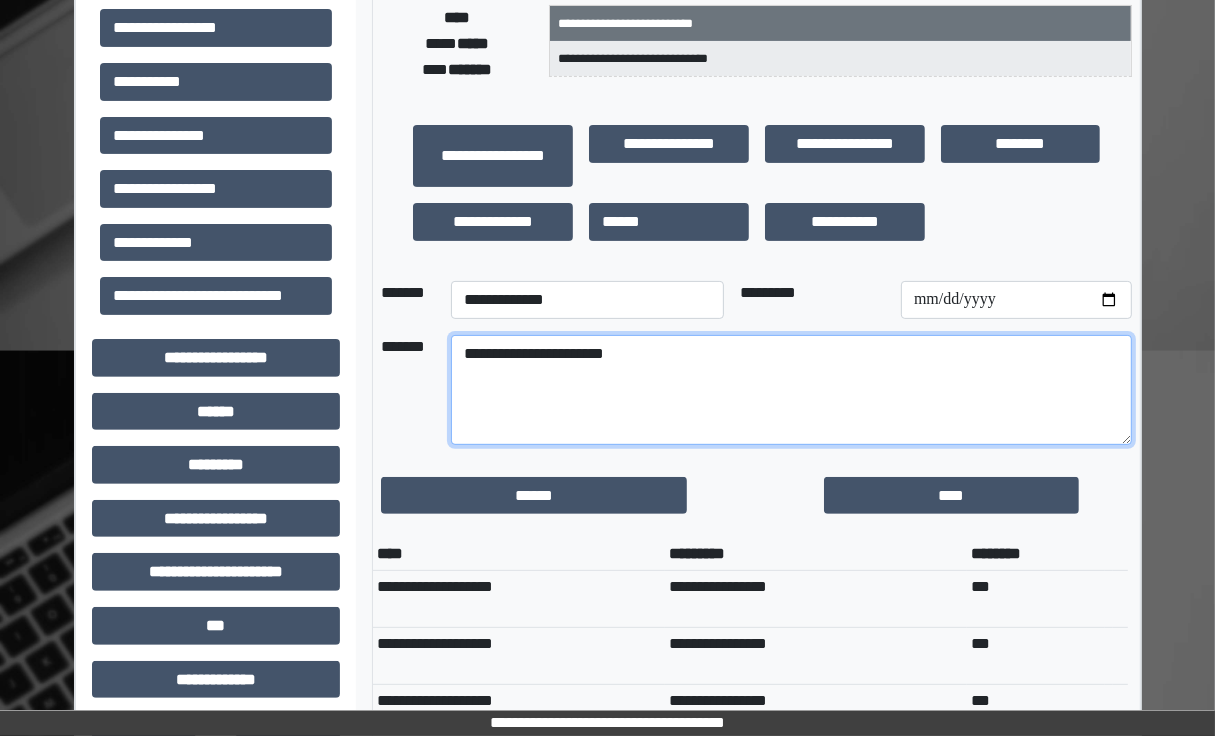 scroll, scrollTop: 466, scrollLeft: 0, axis: vertical 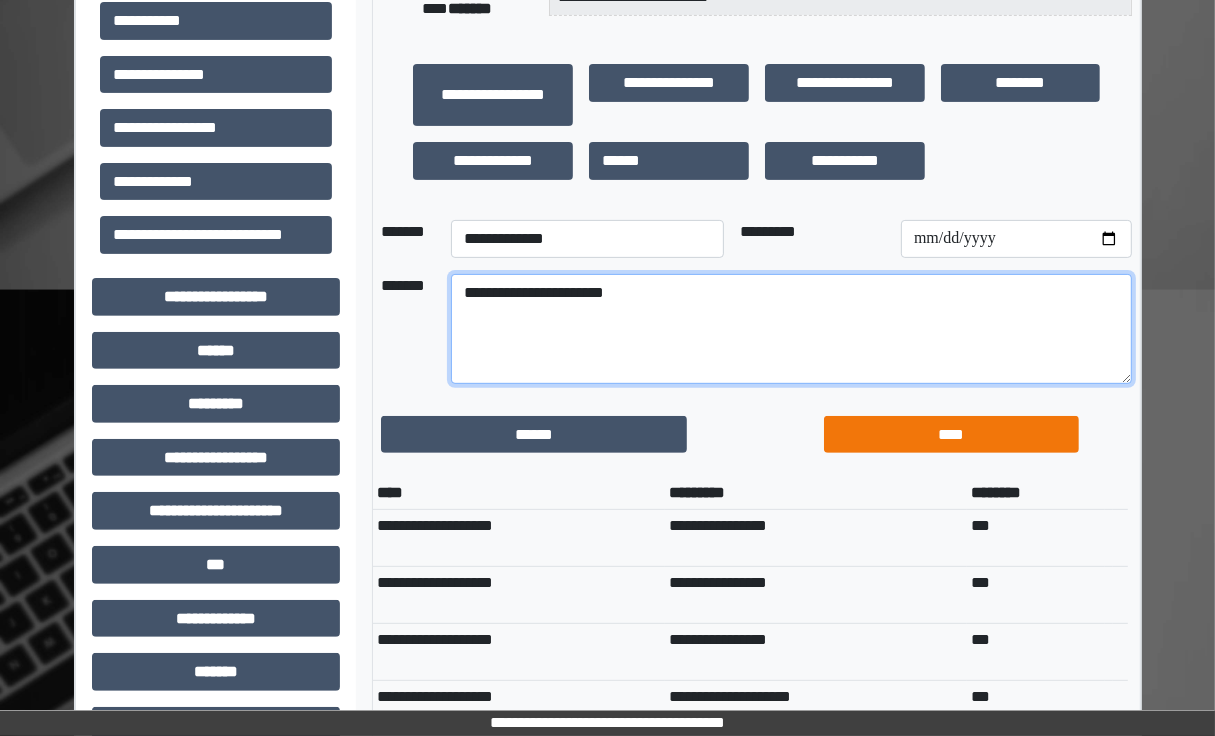 type on "**********" 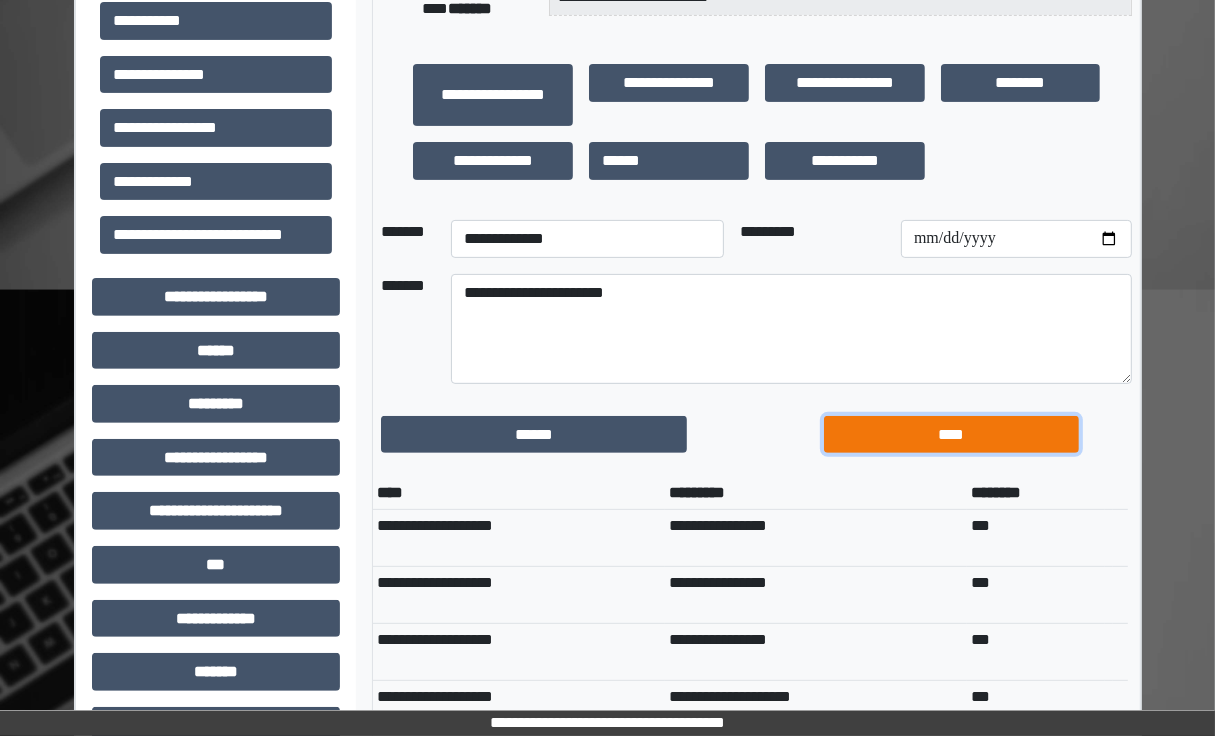 drag, startPoint x: 1007, startPoint y: 443, endPoint x: 992, endPoint y: 438, distance: 15.811388 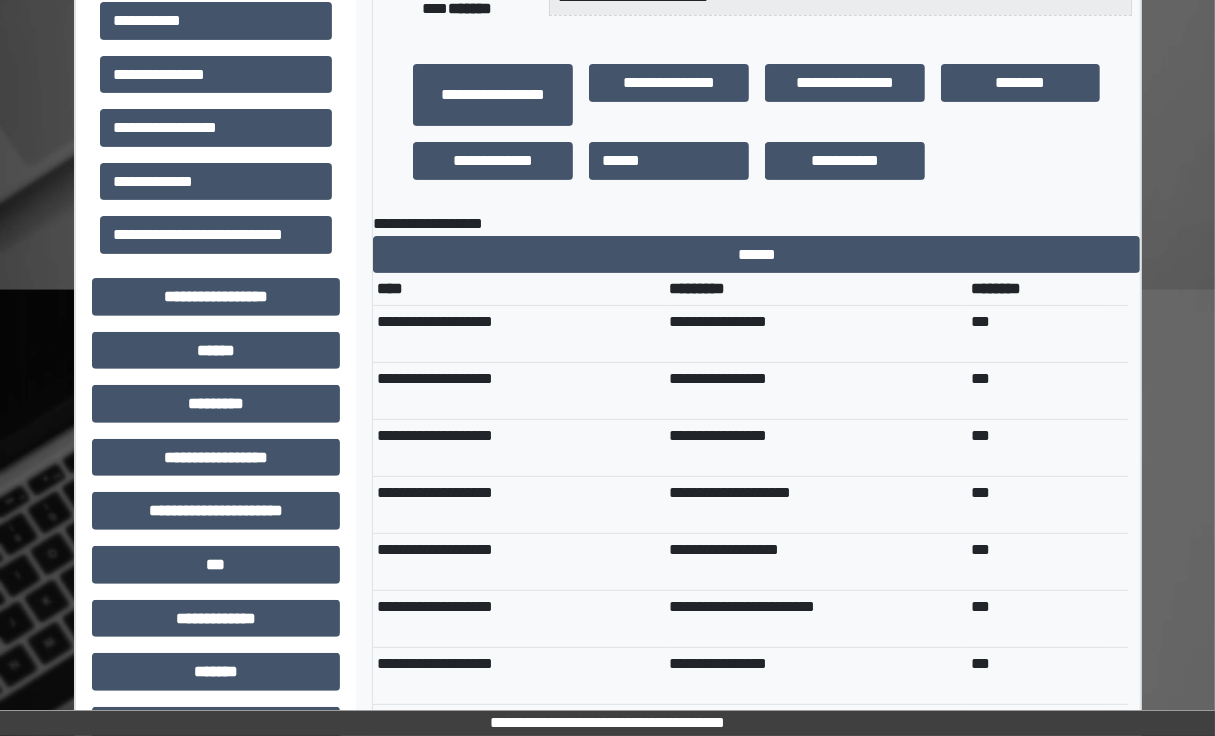 drag, startPoint x: 1212, startPoint y: 465, endPoint x: 1229, endPoint y: 459, distance: 18.027756 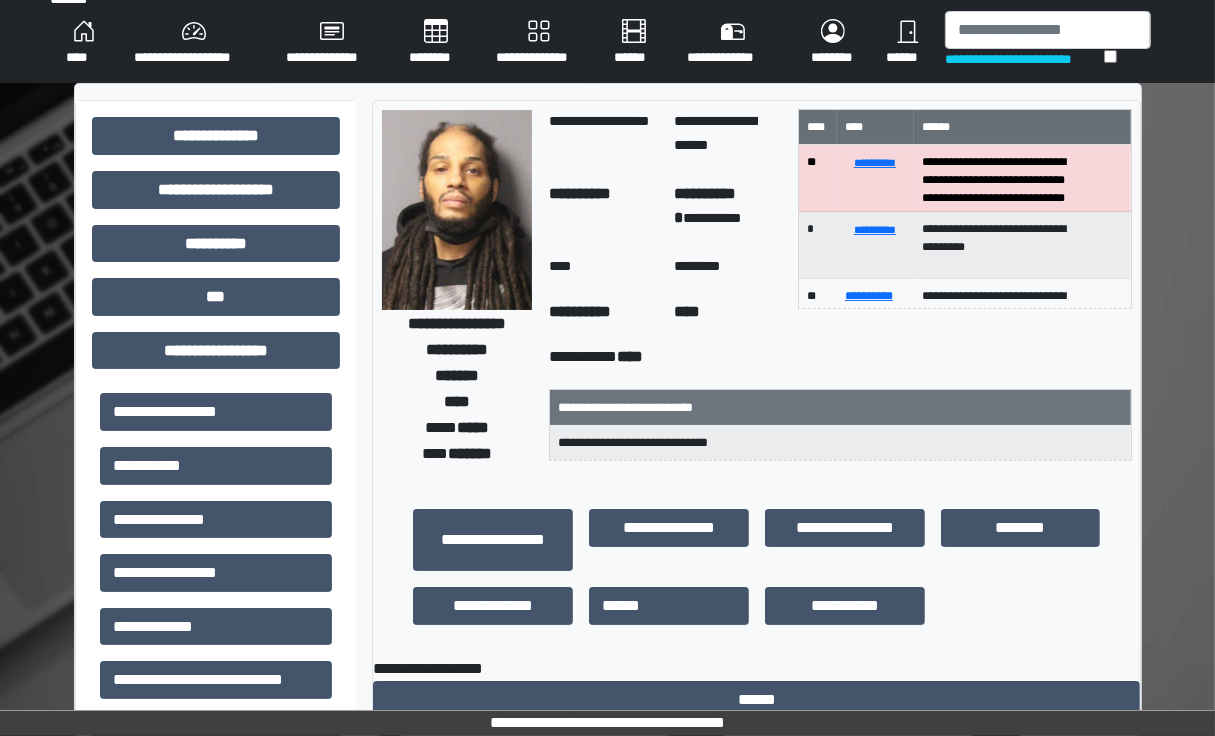 scroll, scrollTop: 0, scrollLeft: 0, axis: both 